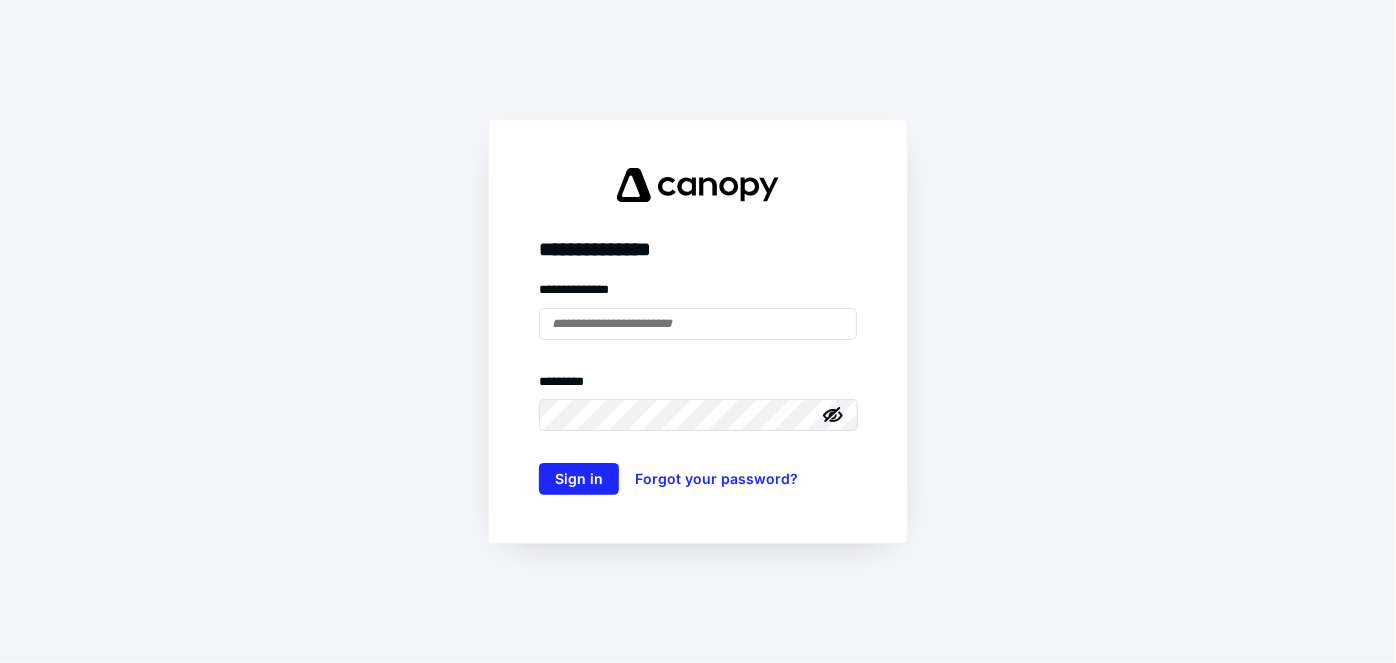 scroll, scrollTop: 0, scrollLeft: 0, axis: both 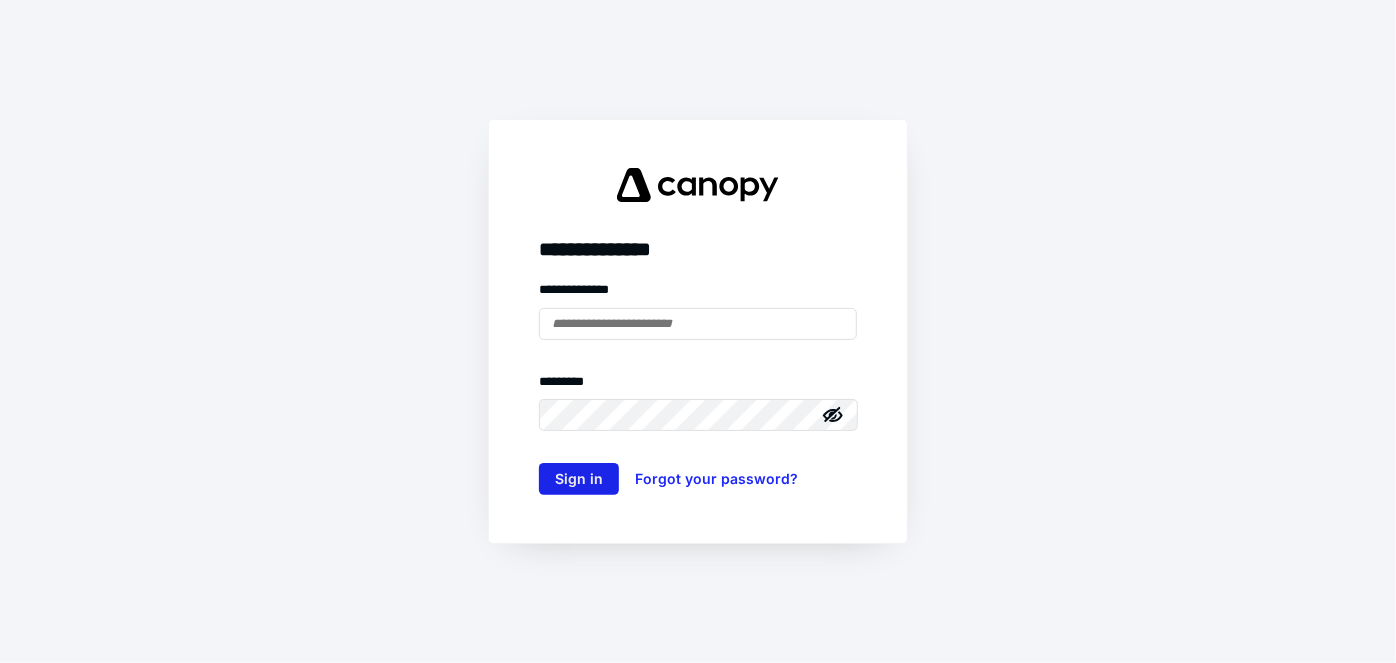 type on "**********" 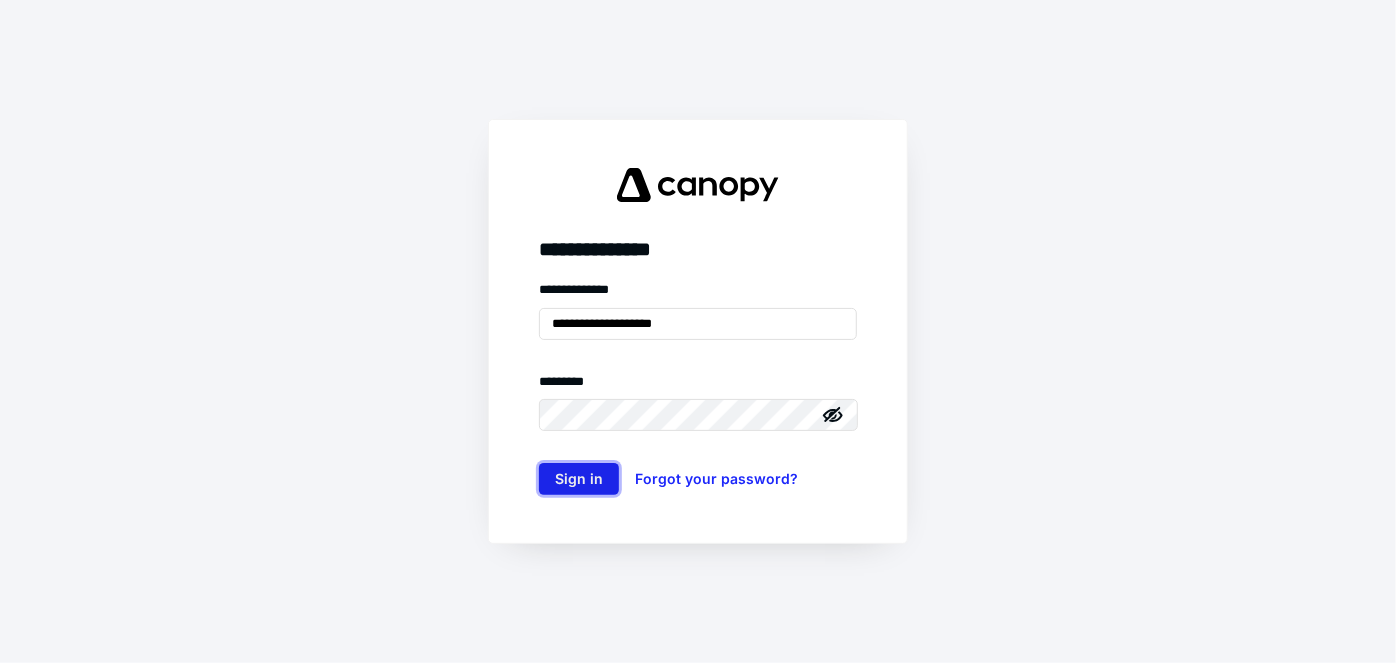 click on "Sign in" at bounding box center [579, 479] 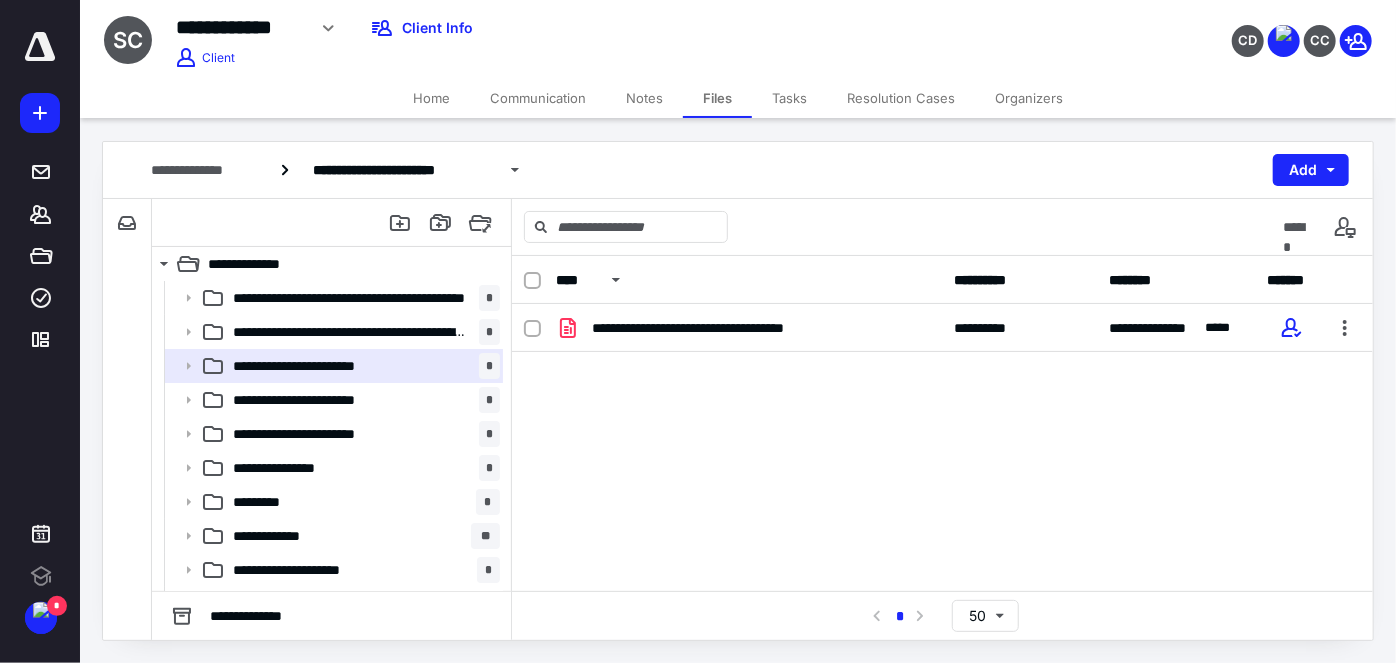 scroll, scrollTop: 0, scrollLeft: 0, axis: both 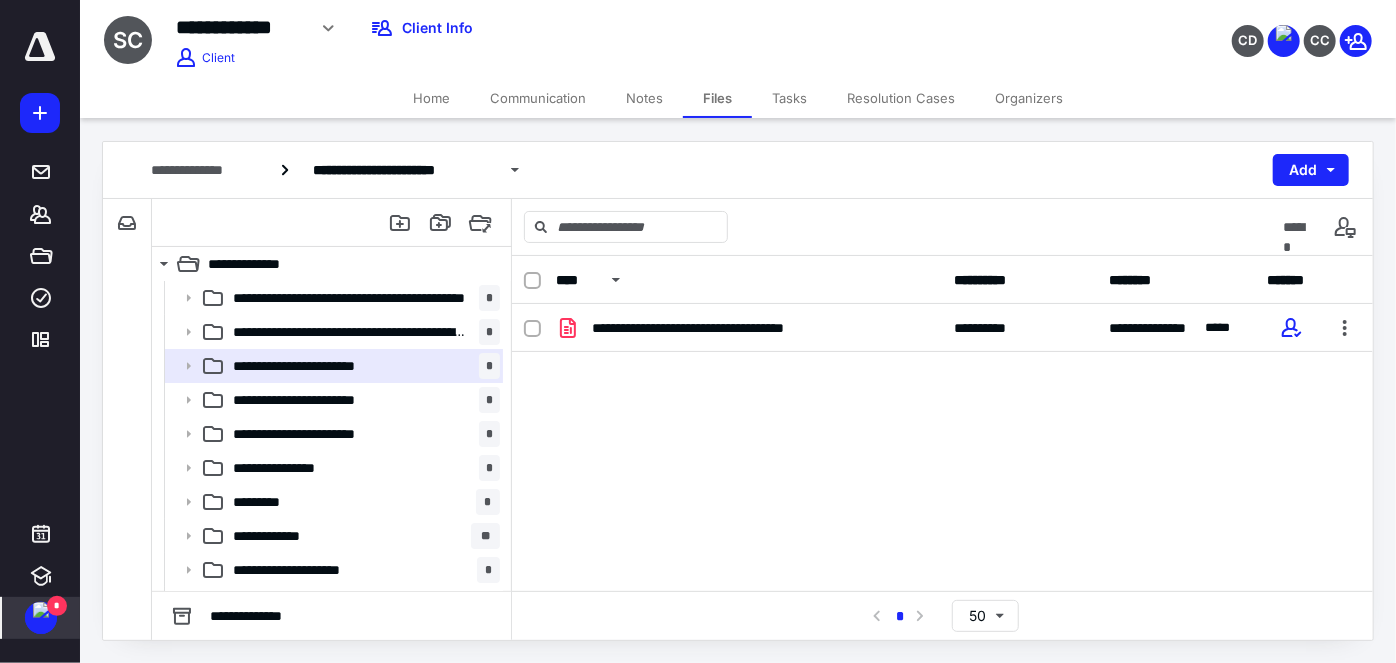 click on "*" at bounding box center (57, 606) 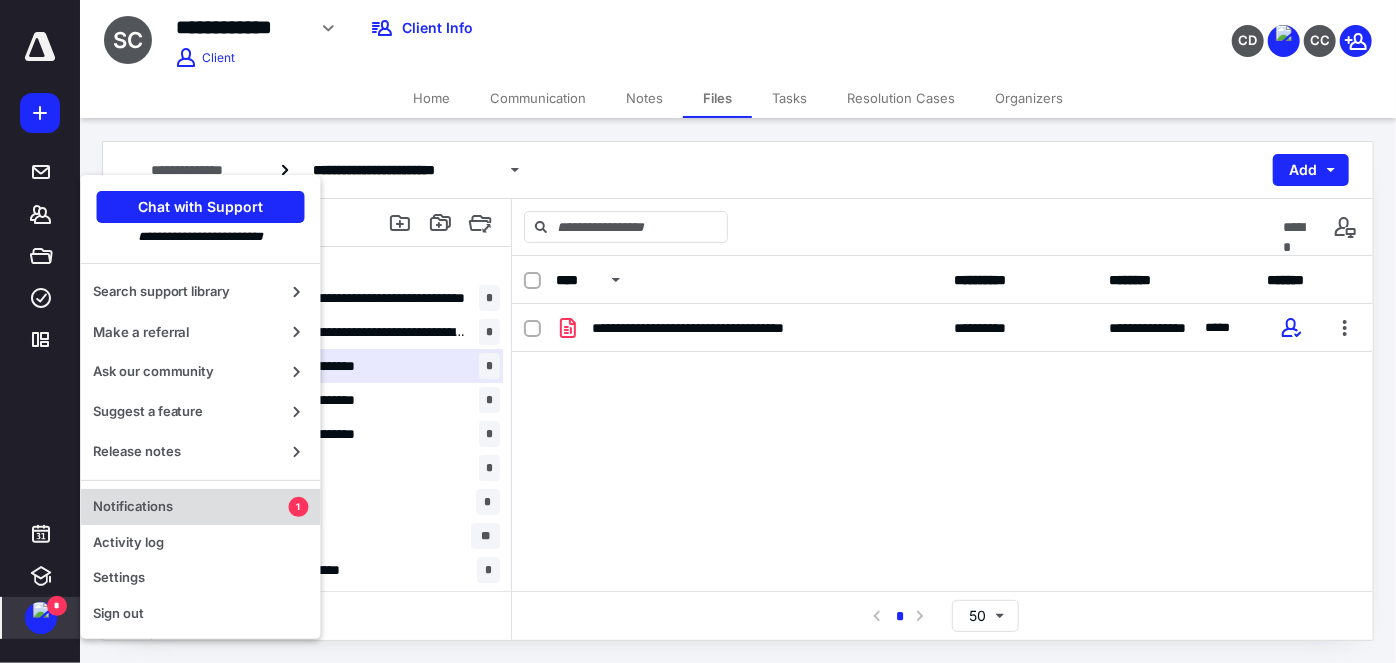 click on "Notifications" at bounding box center (191, 507) 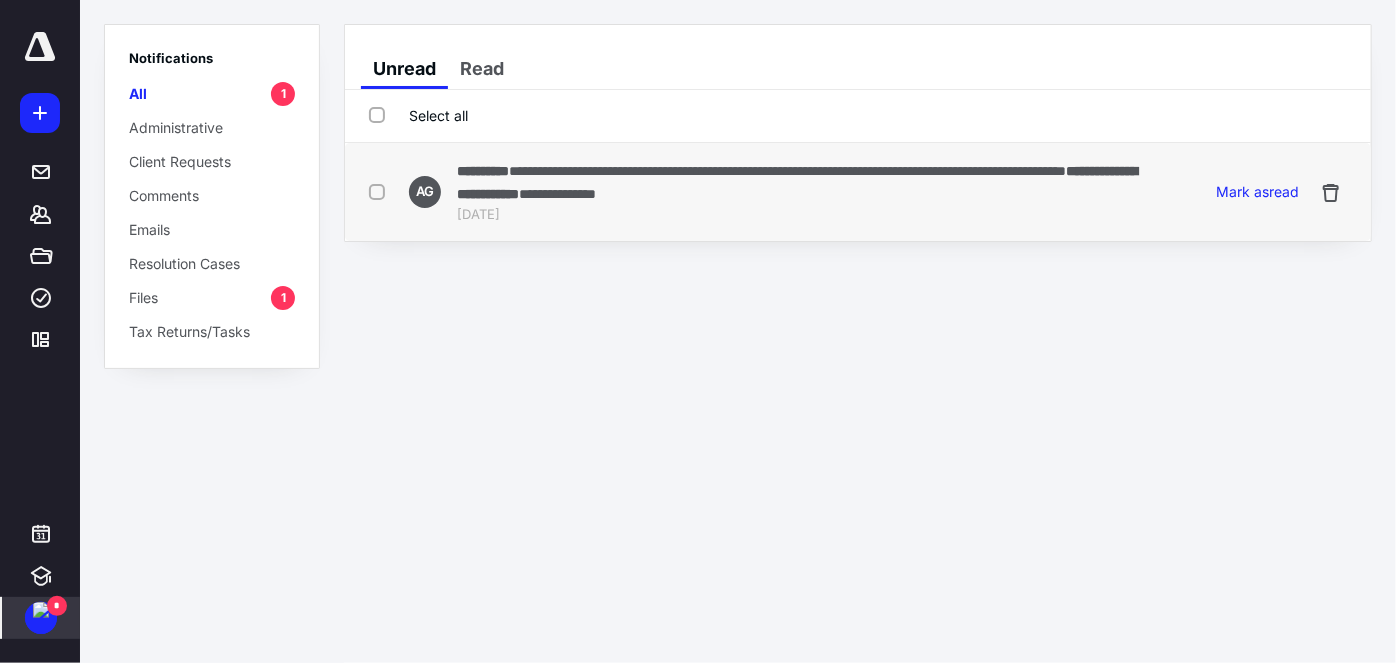 click on "**********" at bounding box center [787, 171] 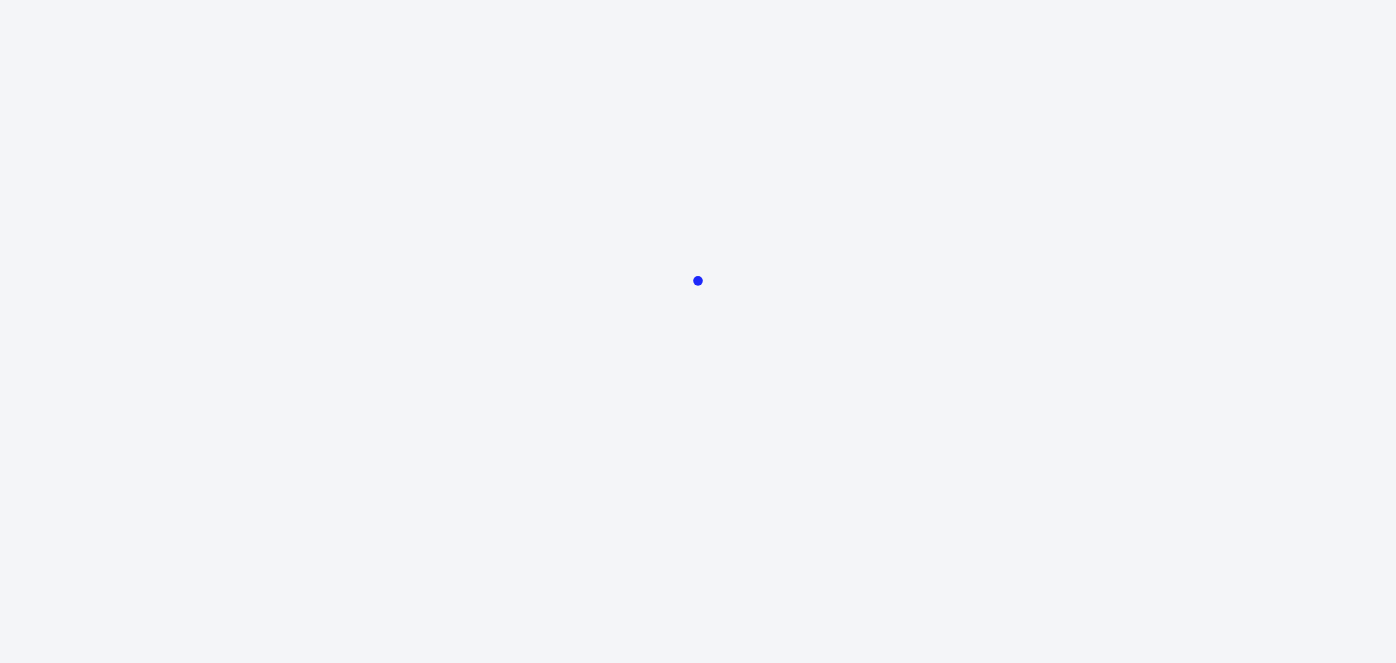 scroll, scrollTop: 0, scrollLeft: 0, axis: both 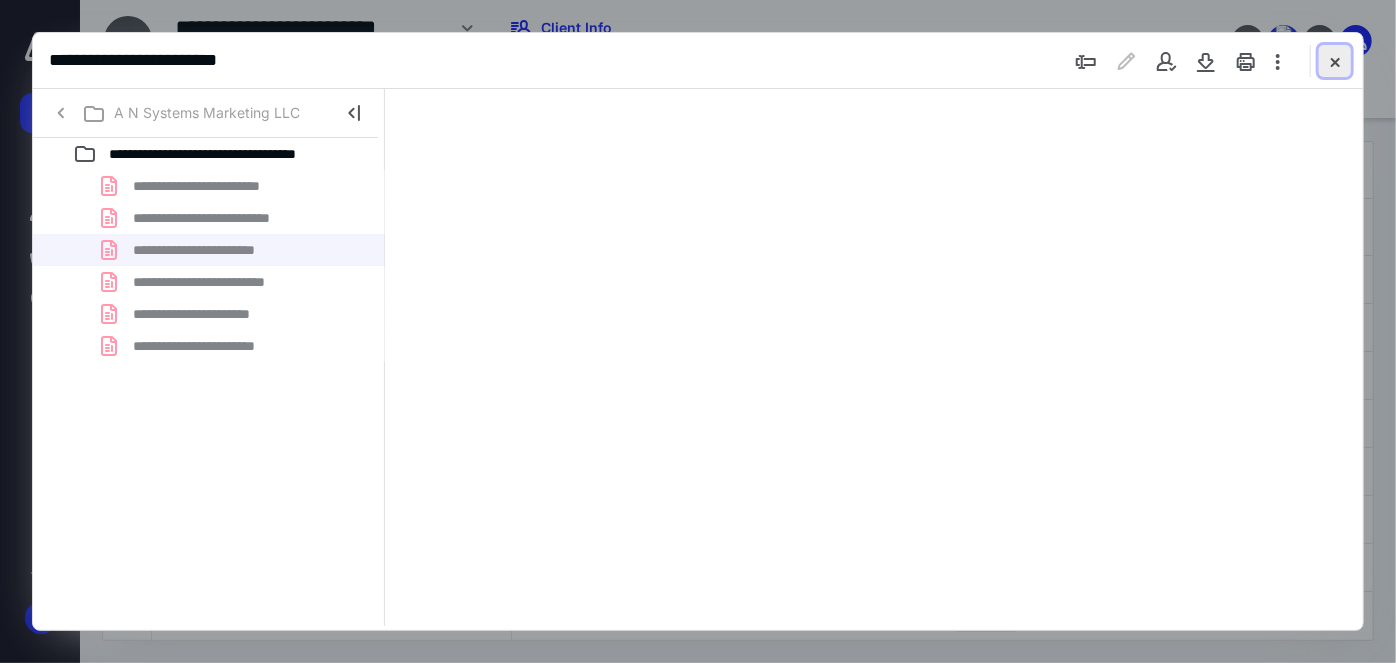 click at bounding box center (1335, 61) 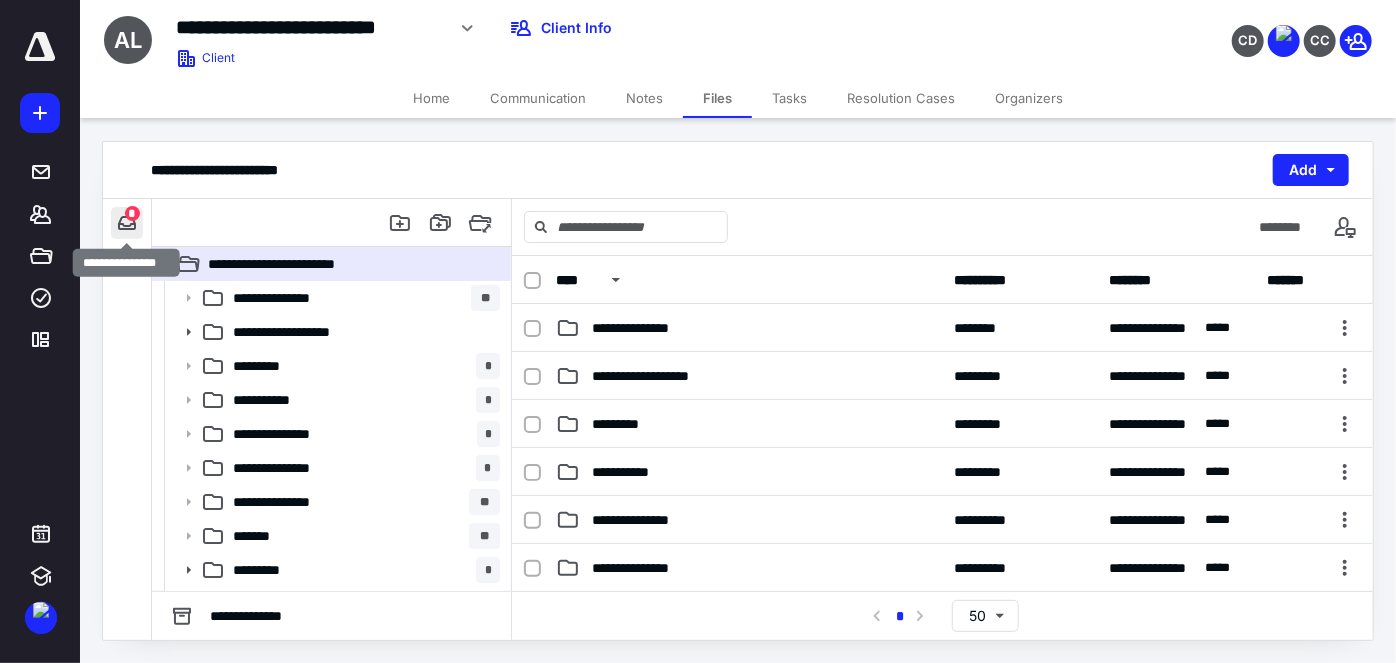 click at bounding box center (127, 223) 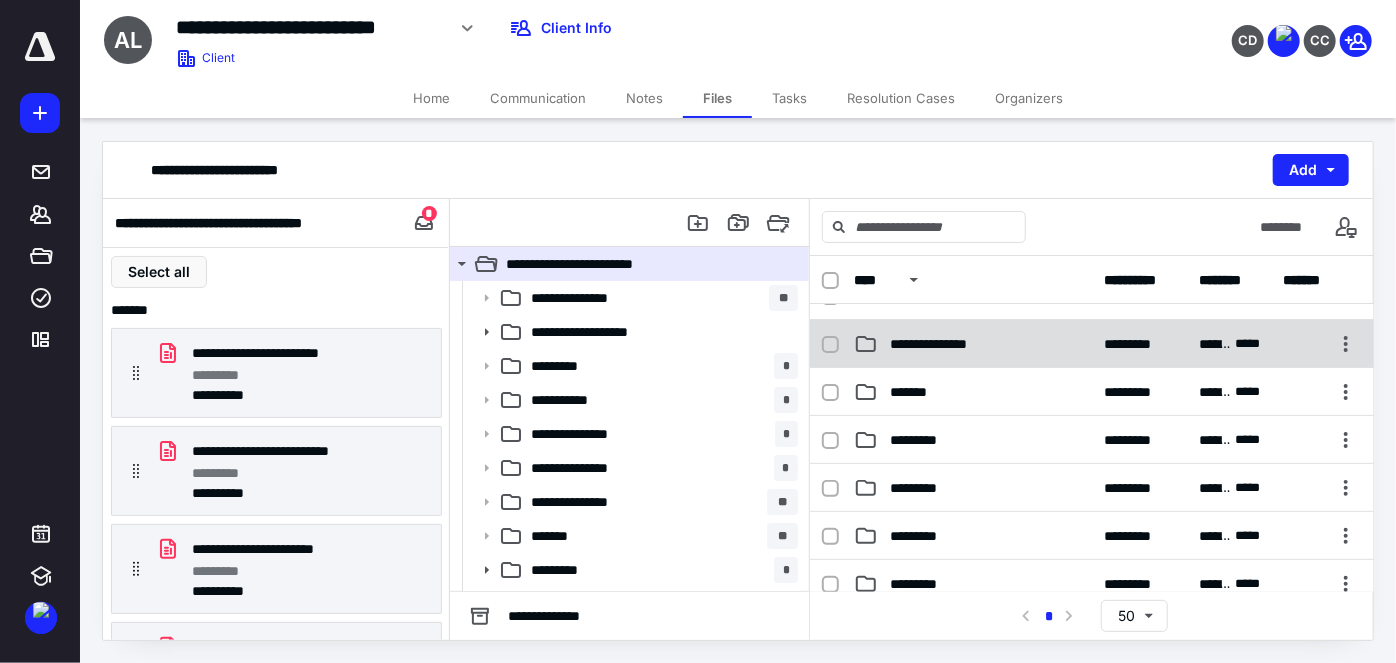 scroll, scrollTop: 363, scrollLeft: 0, axis: vertical 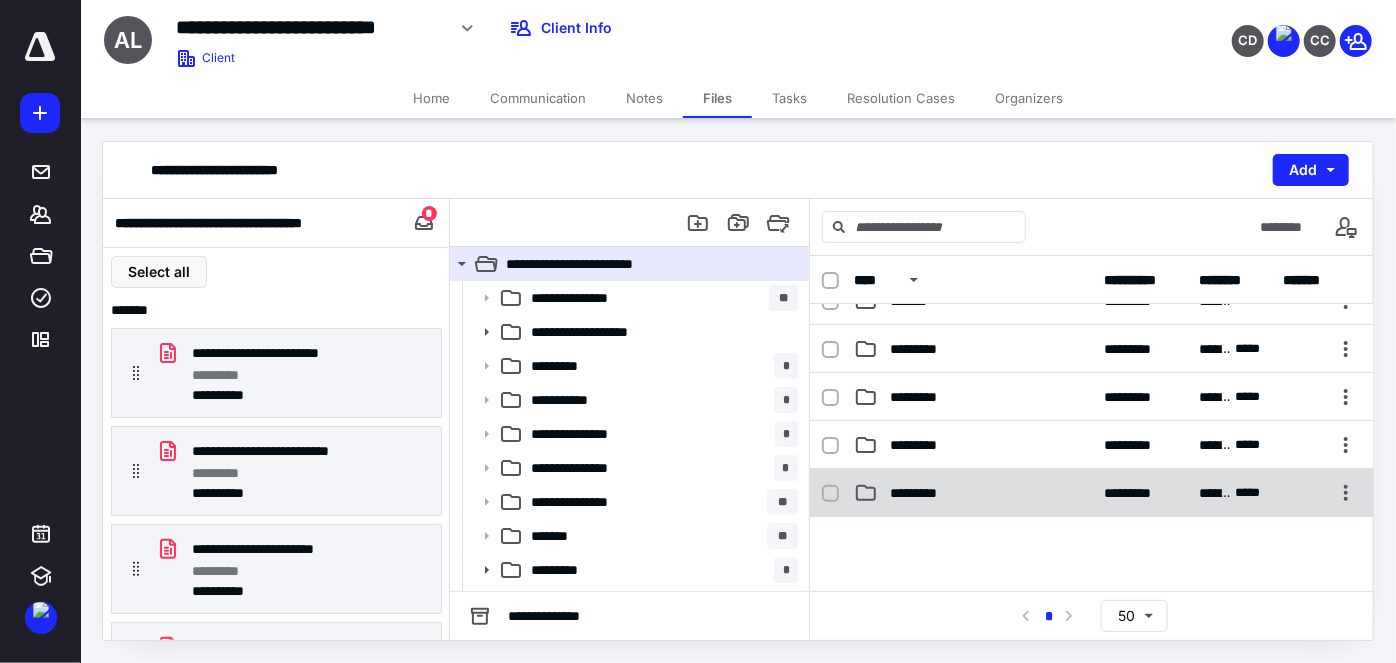 click on "*********" at bounding box center [924, 493] 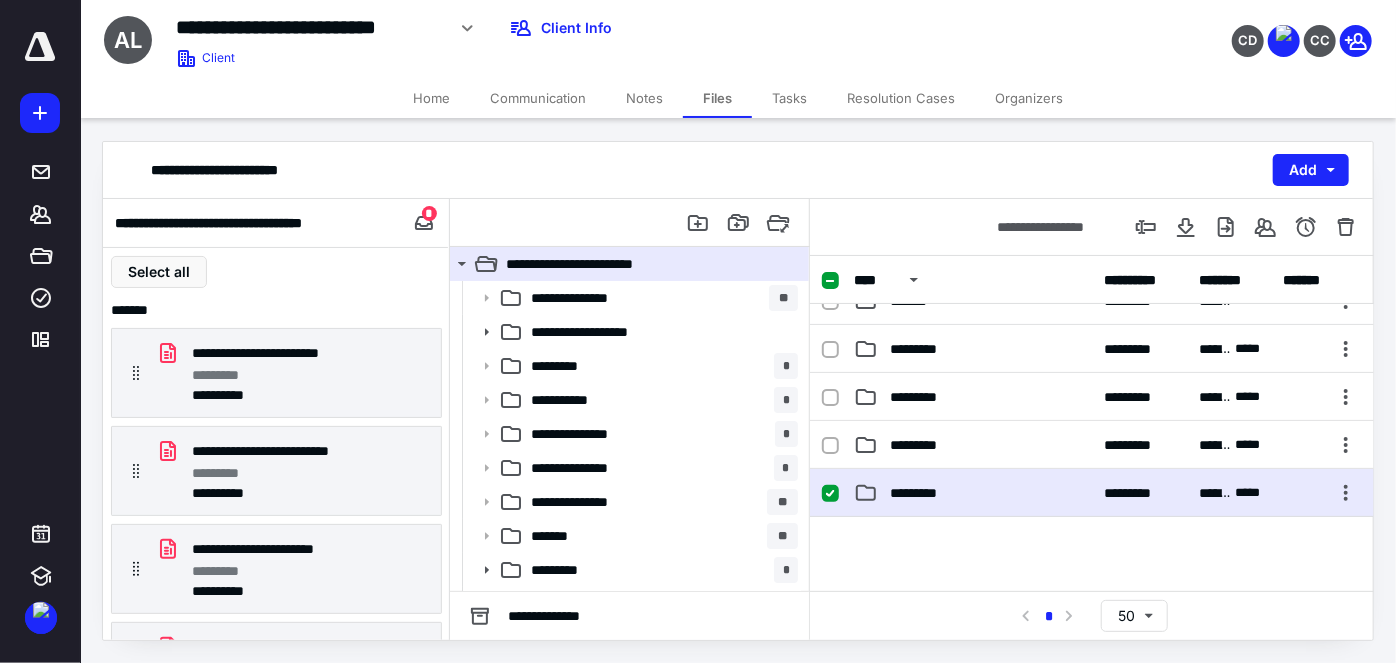click on "*********" at bounding box center (924, 493) 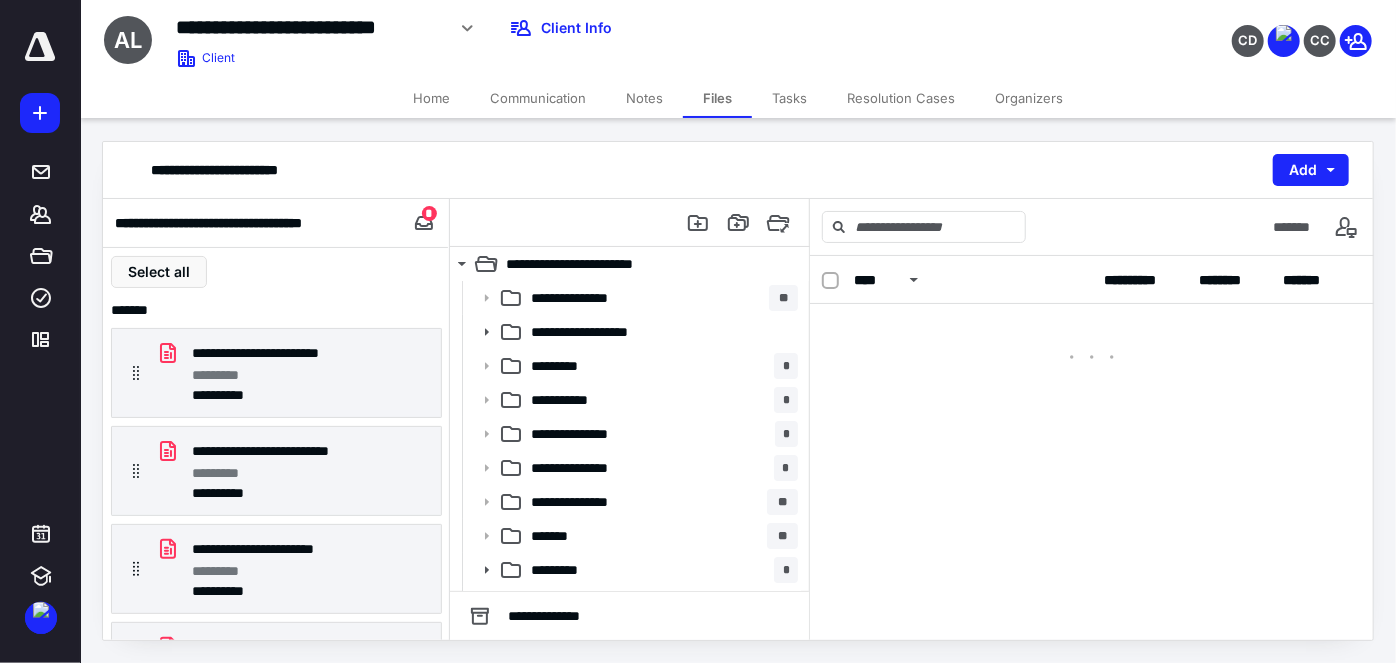 scroll, scrollTop: 0, scrollLeft: 0, axis: both 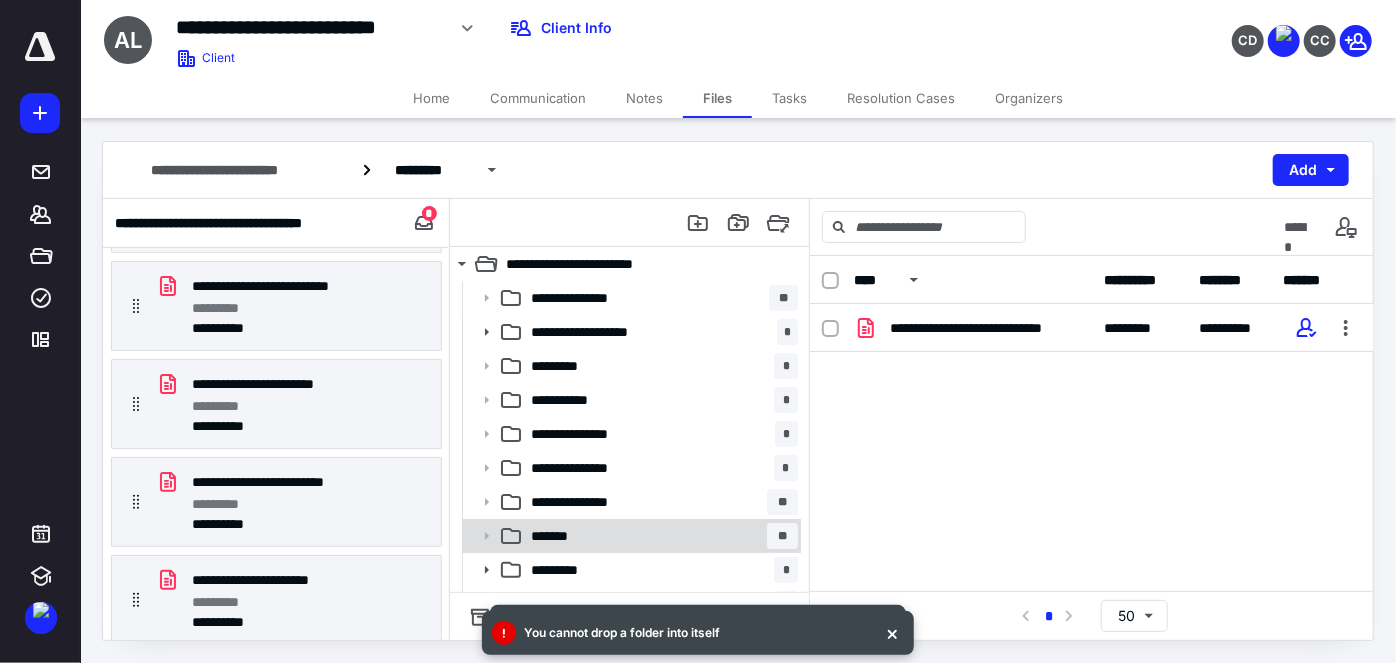 click on "******* **" at bounding box center [660, 536] 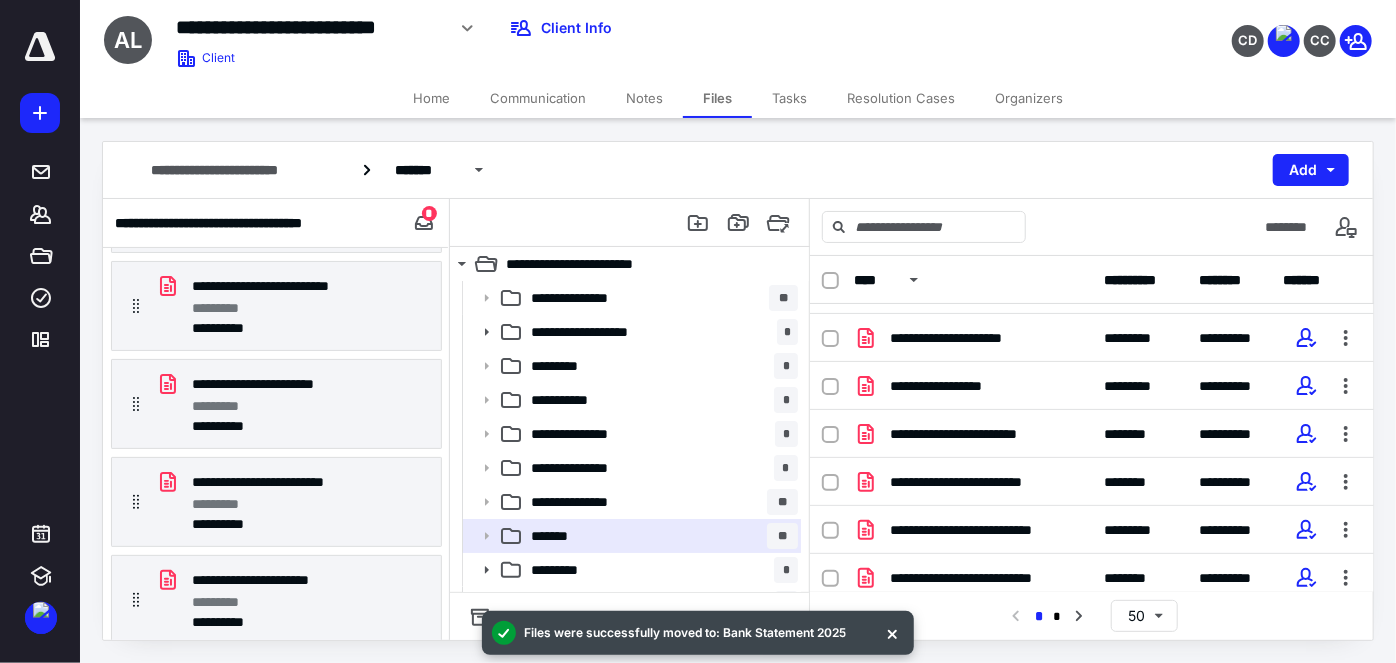 scroll, scrollTop: 1272, scrollLeft: 0, axis: vertical 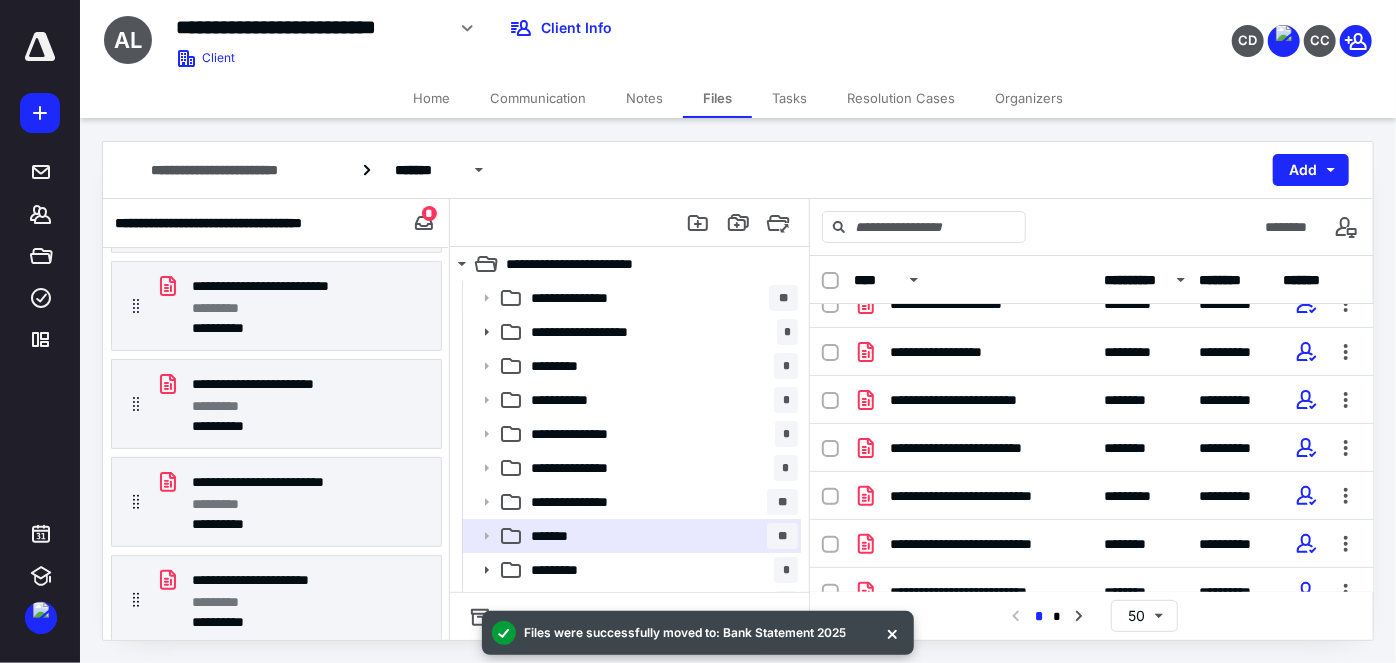 click on "**********" at bounding box center (1132, 280) 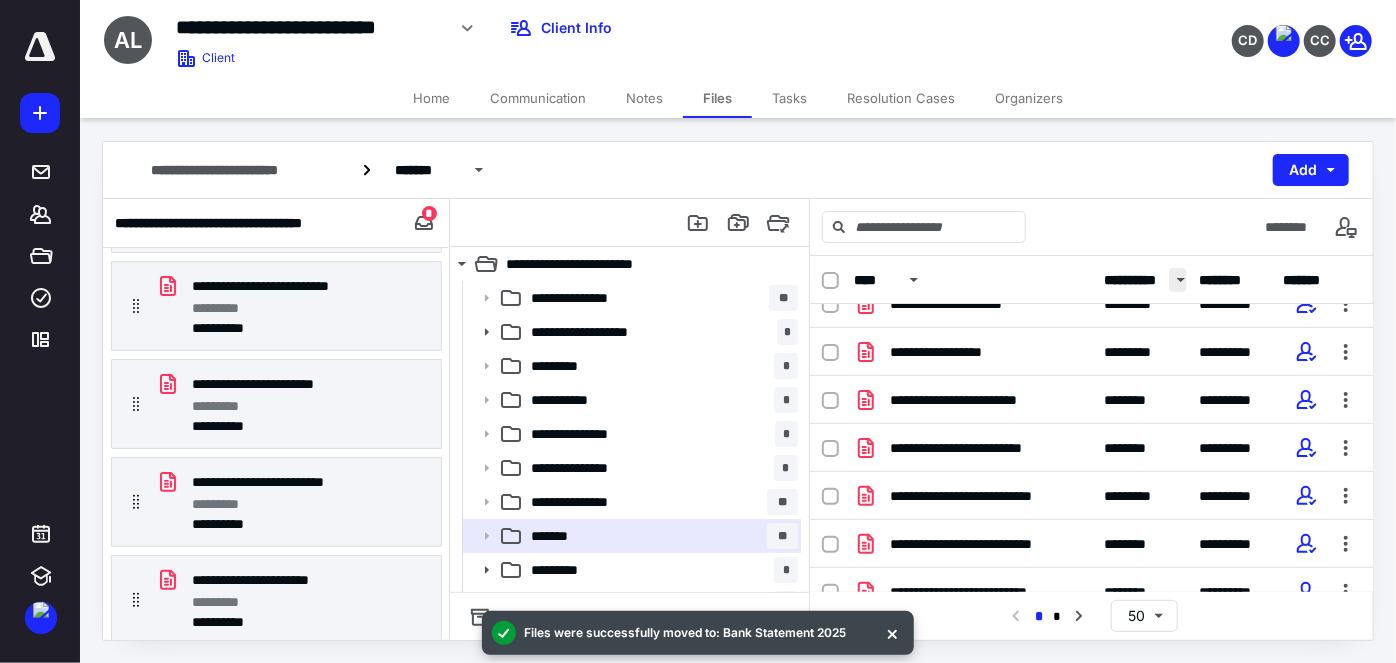 click at bounding box center (1178, 280) 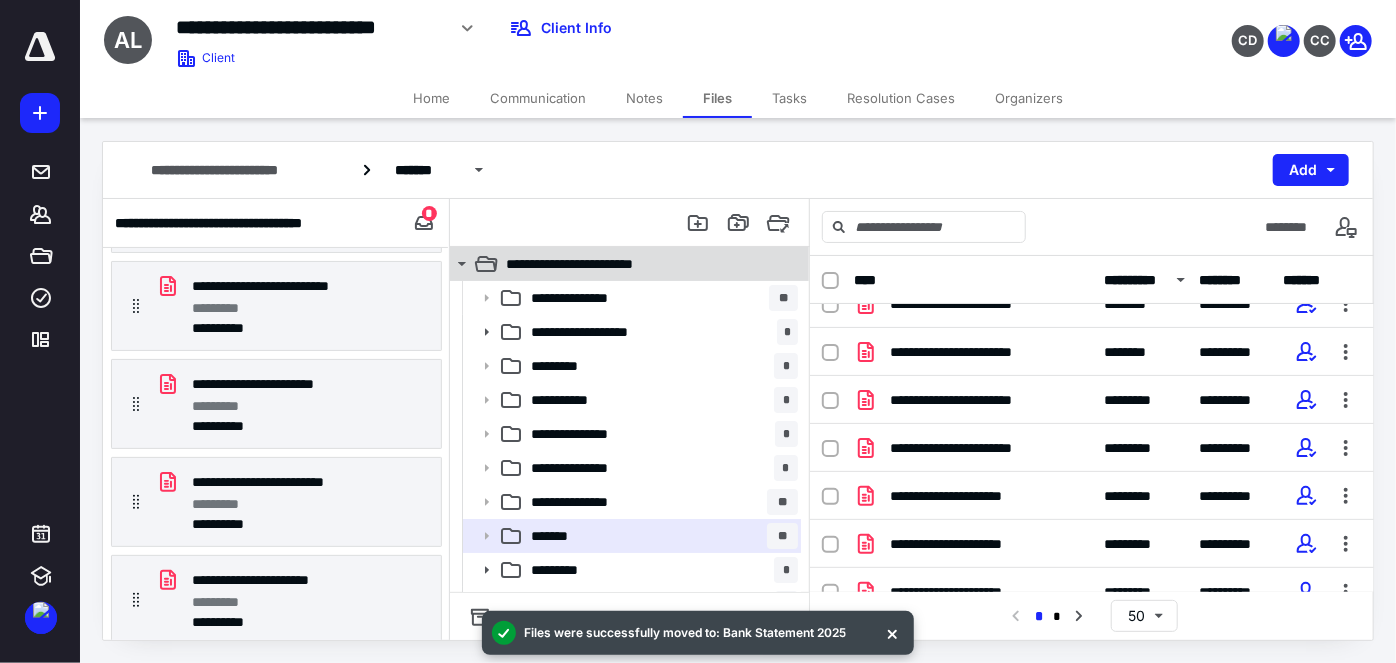 click 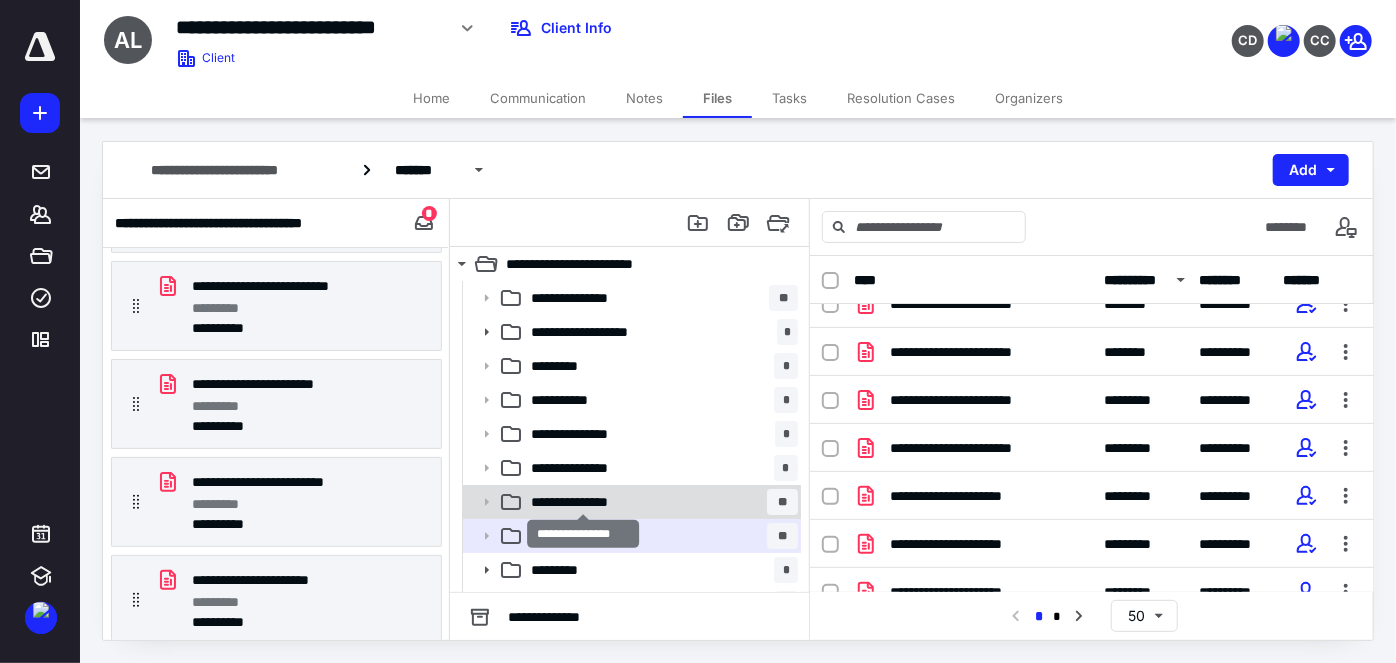 scroll, scrollTop: 96, scrollLeft: 0, axis: vertical 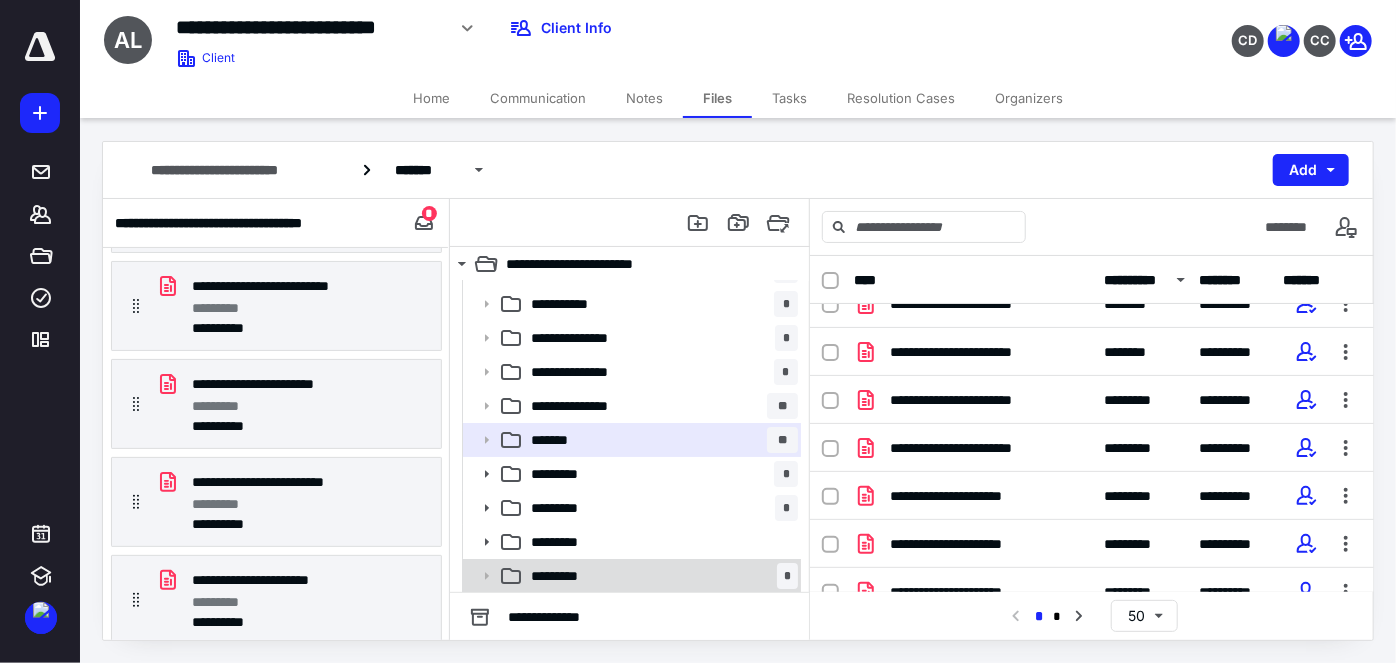 click on "********* *" at bounding box center [660, 576] 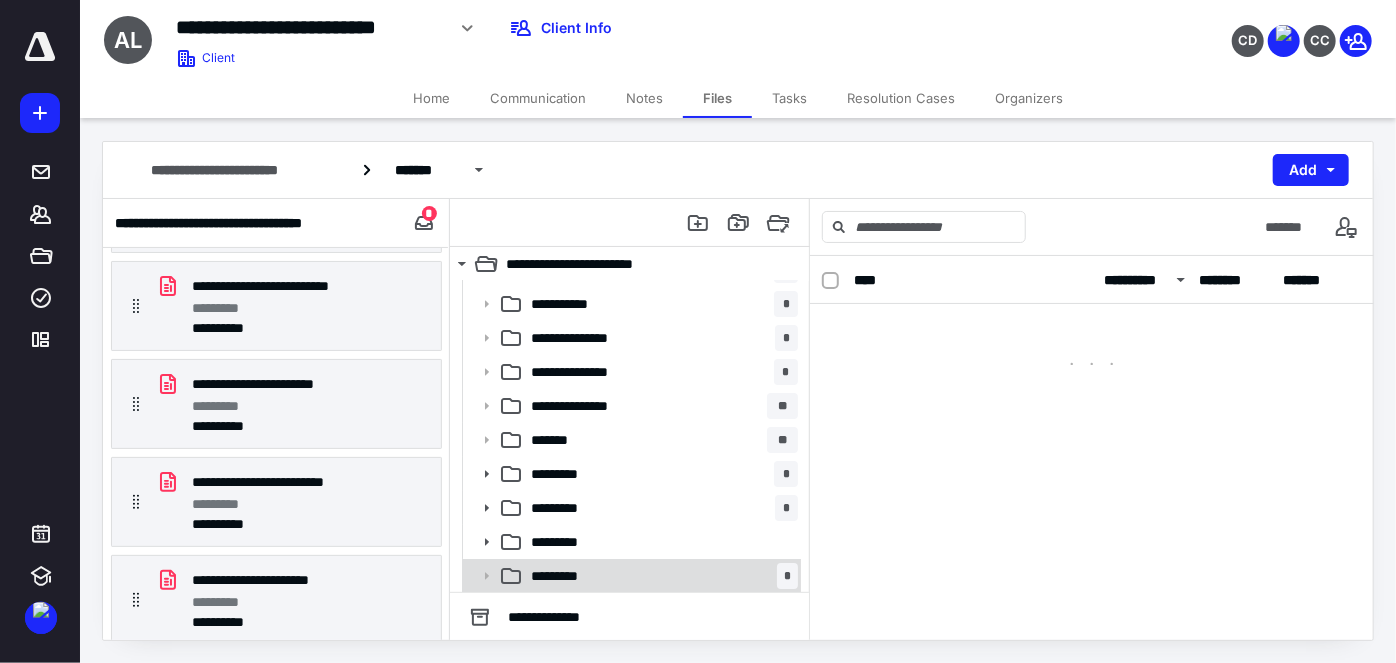 scroll, scrollTop: 0, scrollLeft: 0, axis: both 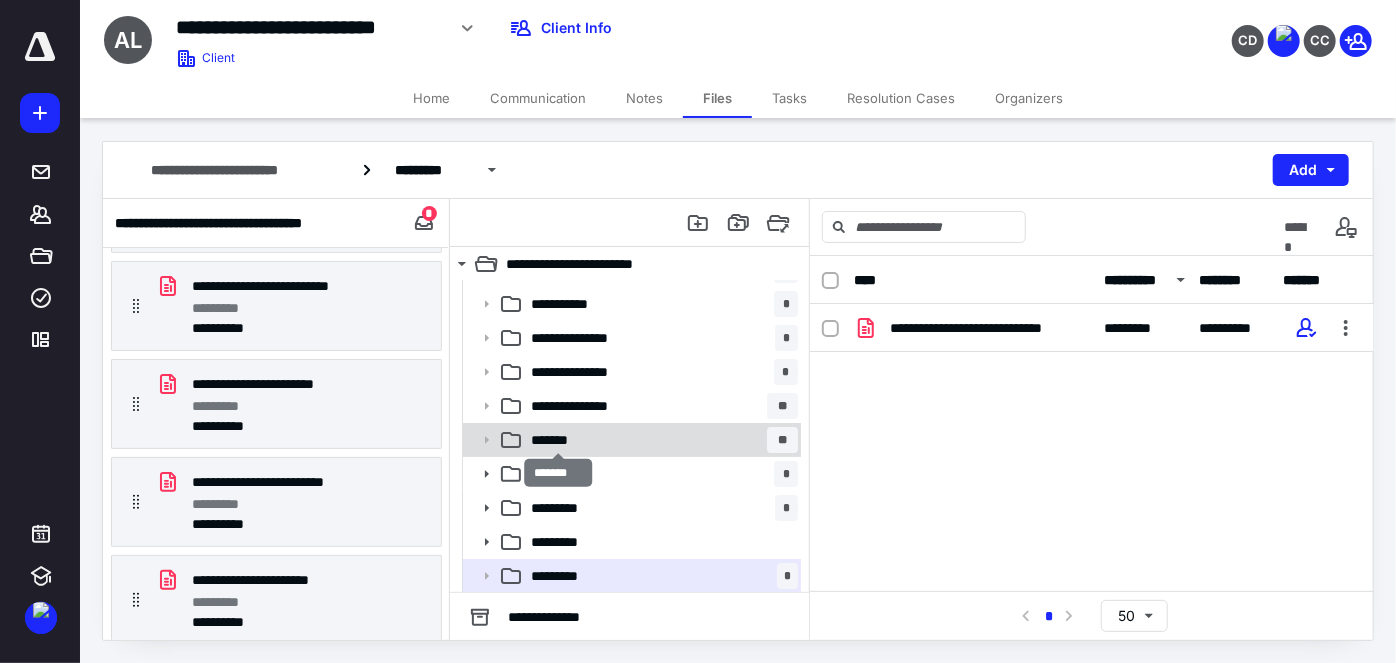 click on "*******" at bounding box center (559, 440) 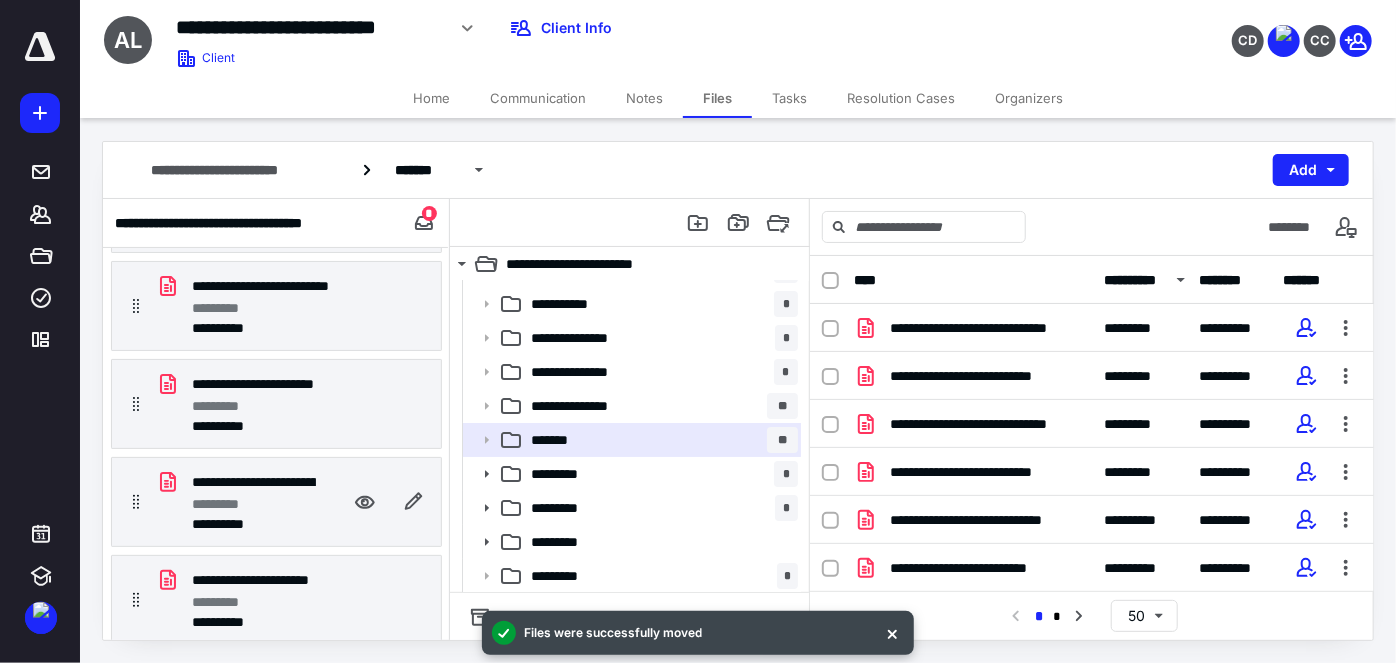 scroll, scrollTop: 68, scrollLeft: 0, axis: vertical 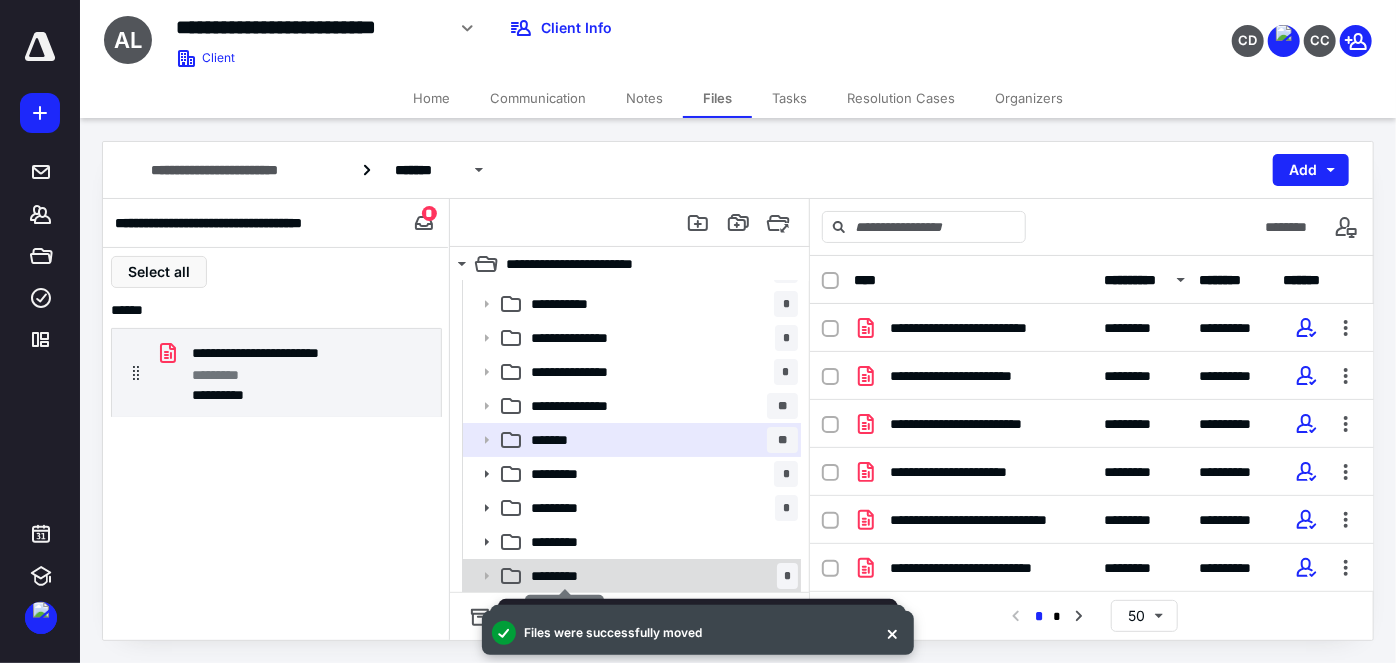click on "*********" at bounding box center (565, 576) 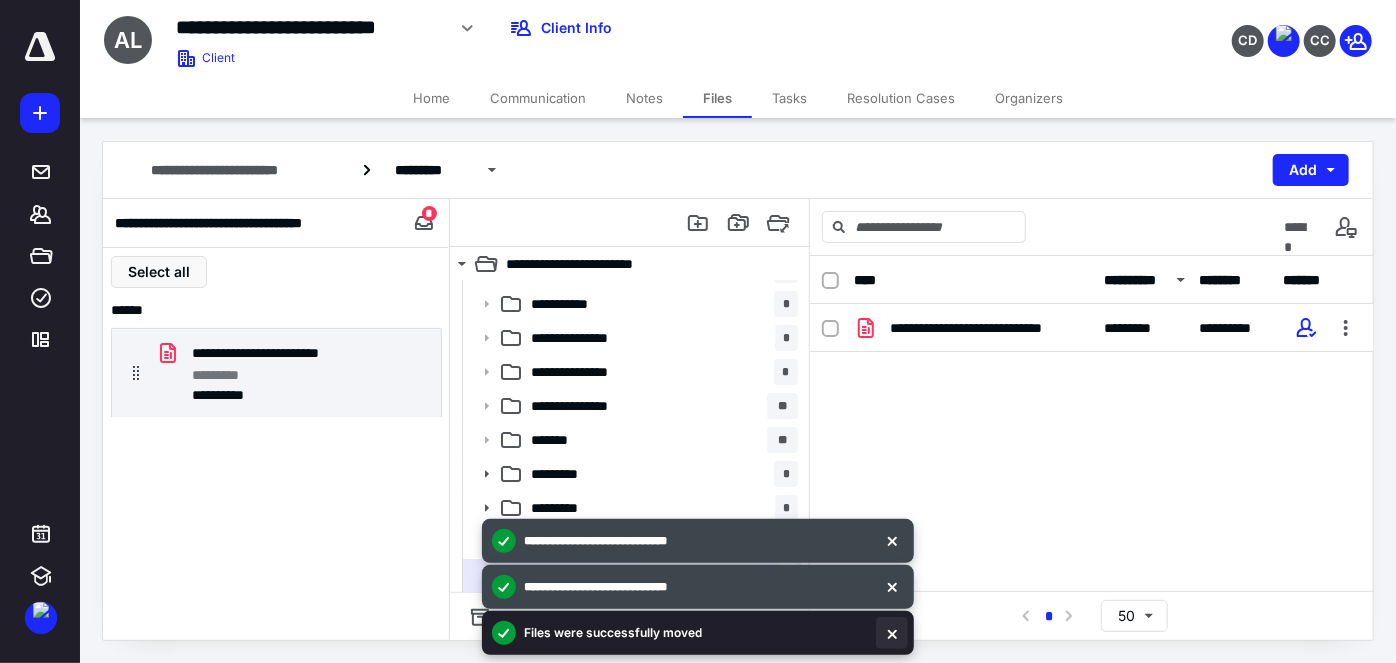 click at bounding box center [892, 633] 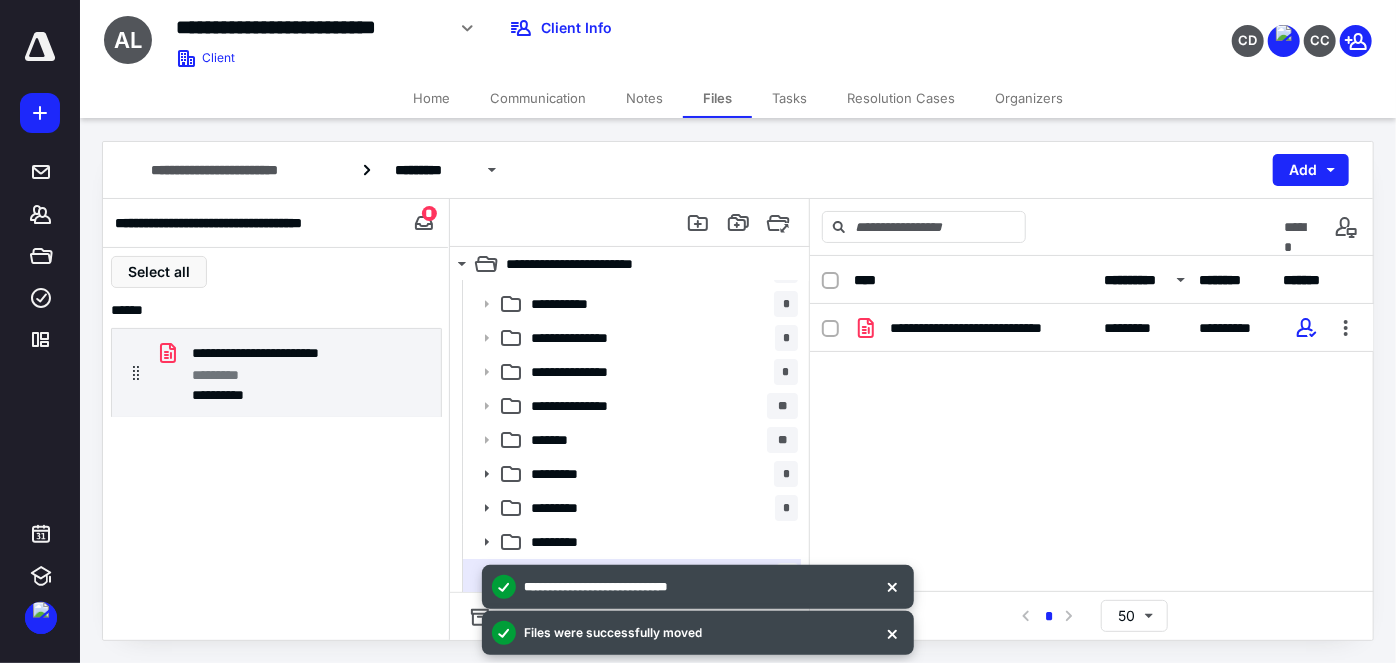 click at bounding box center [892, 633] 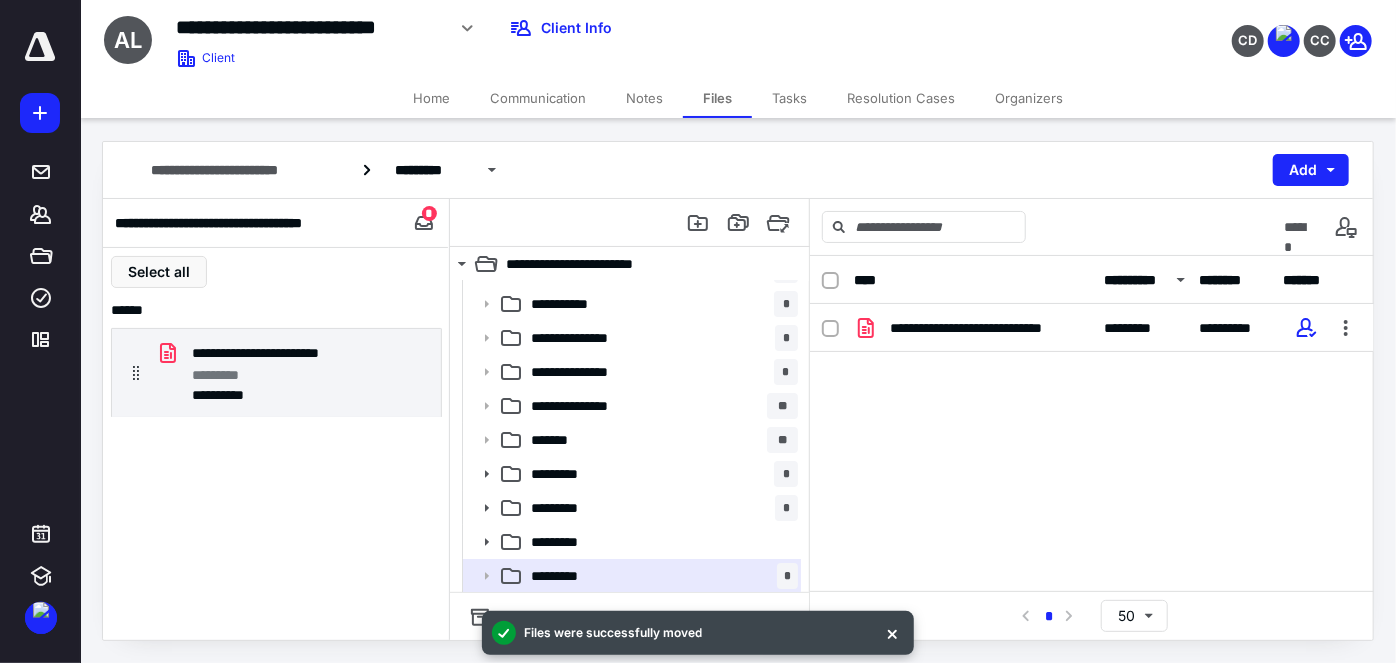 click at bounding box center [892, 633] 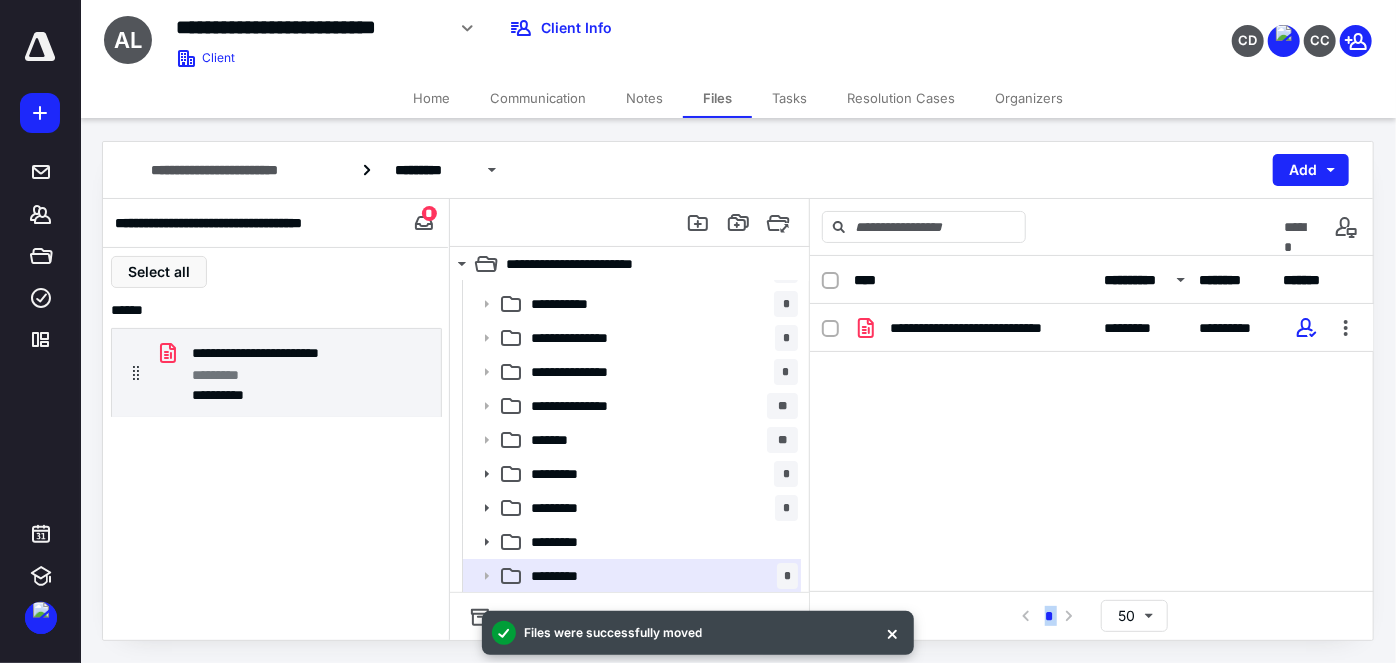 click on "**********" at bounding box center (1092, 615) 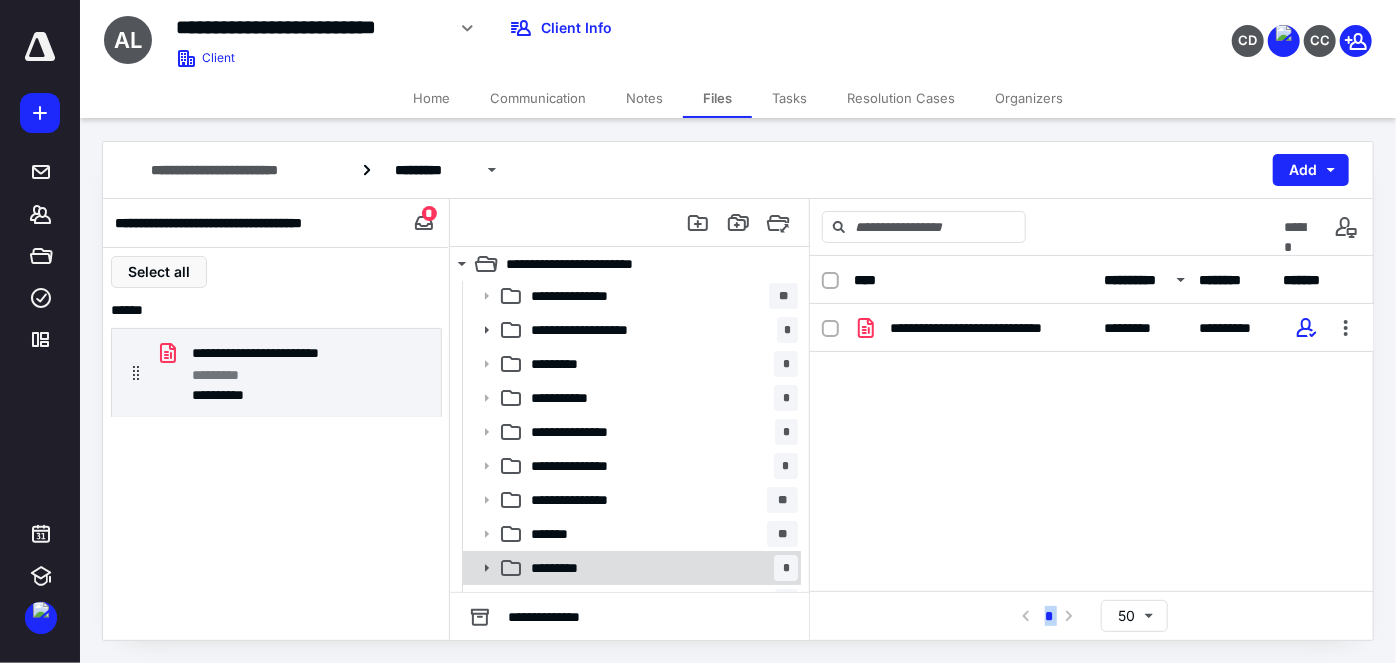 scroll, scrollTop: 0, scrollLeft: 0, axis: both 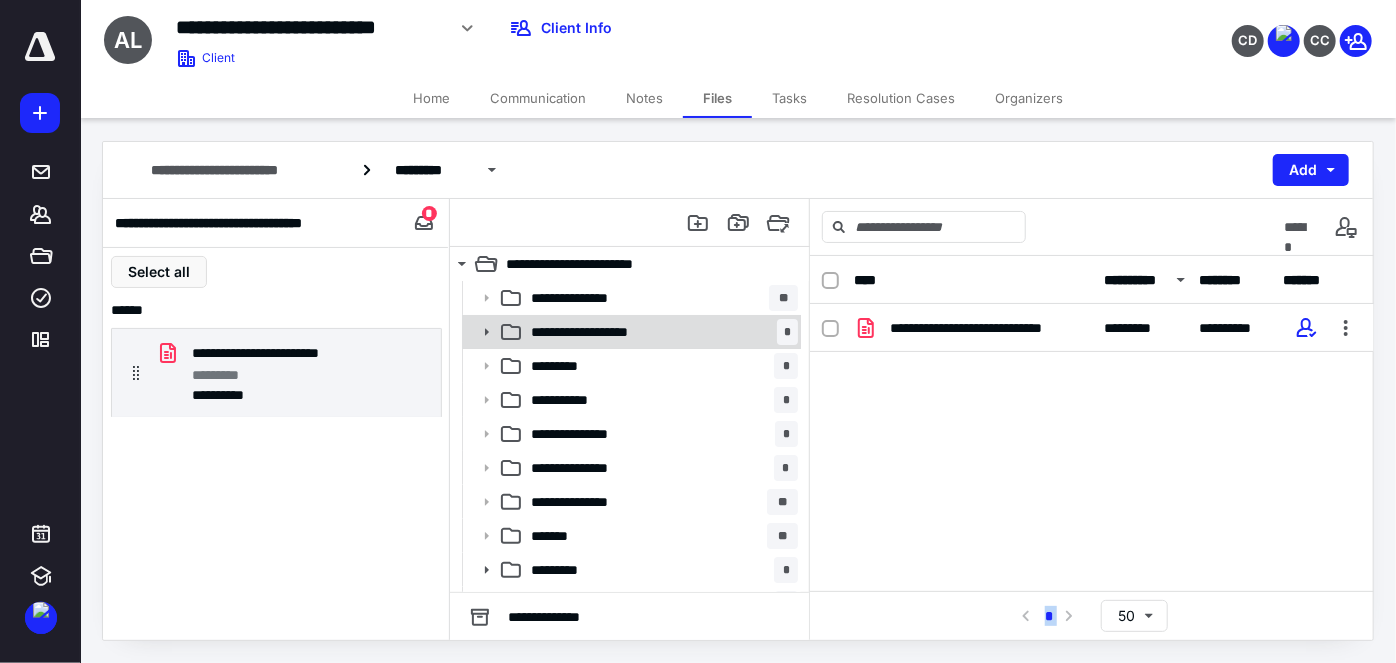 click on "**********" at bounding box center (602, 332) 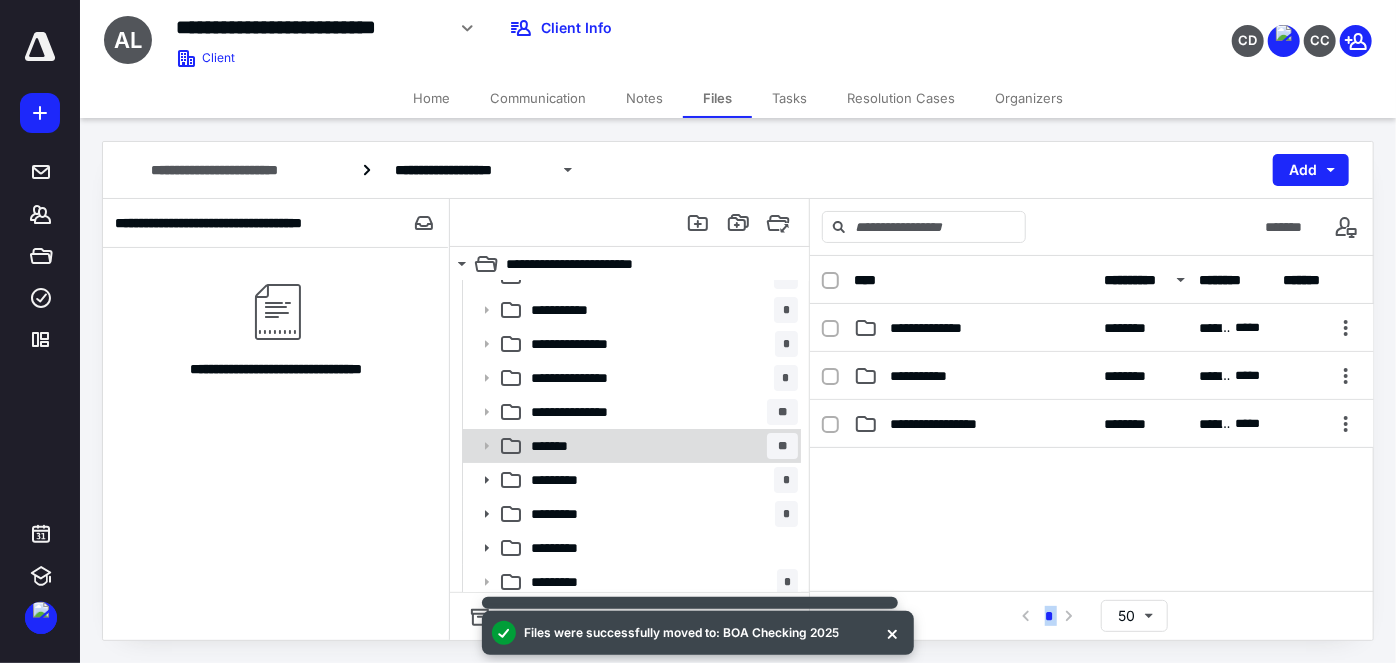 scroll, scrollTop: 96, scrollLeft: 0, axis: vertical 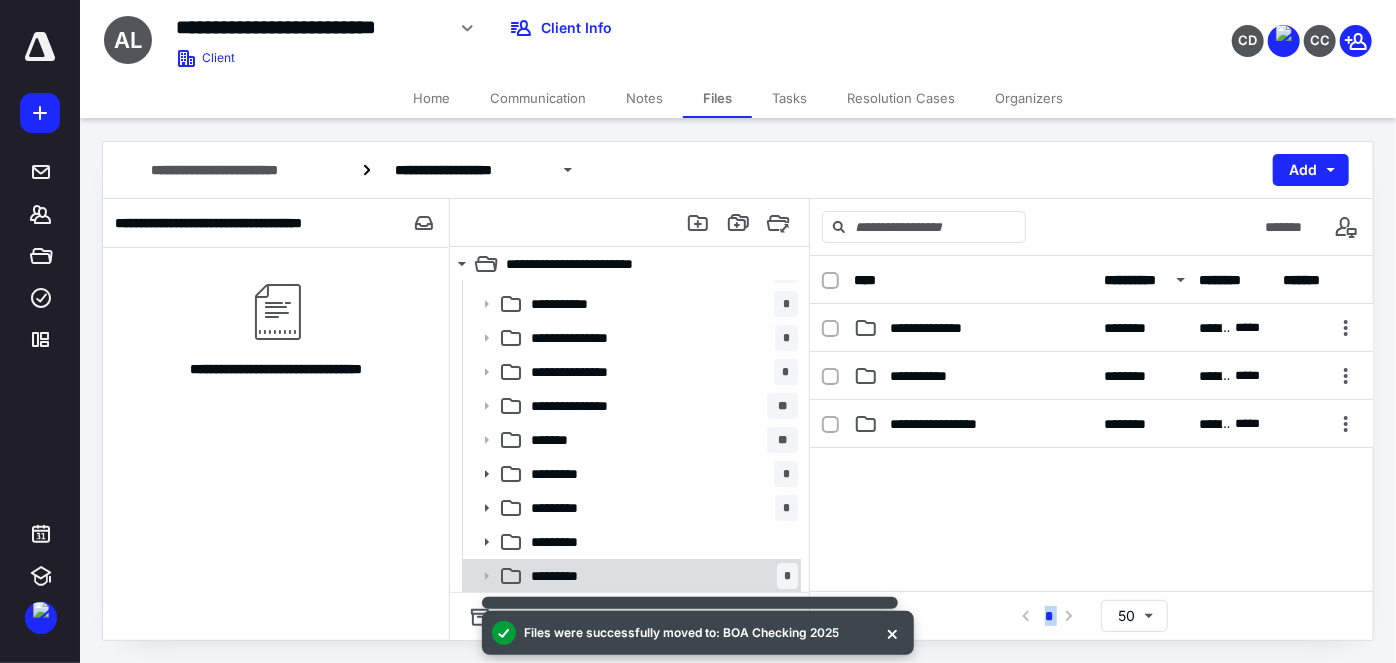 click on "********* *" at bounding box center (660, 576) 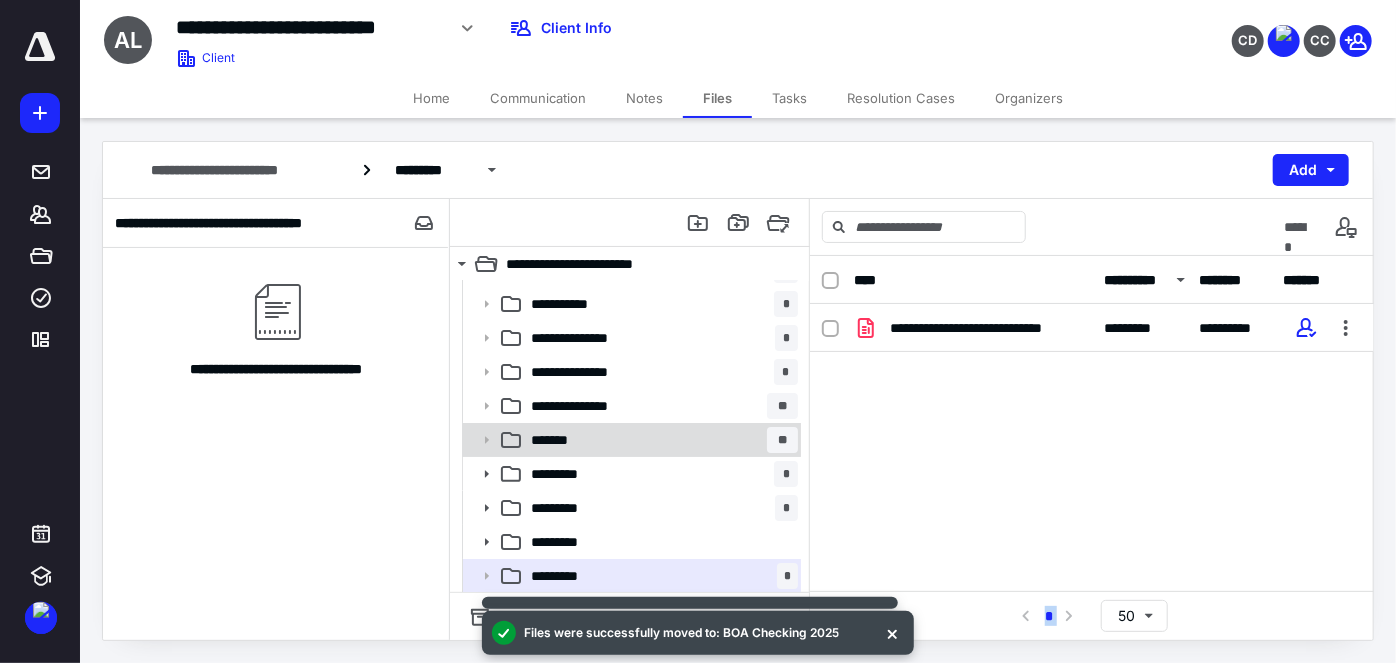 click on "******* **" at bounding box center [660, 440] 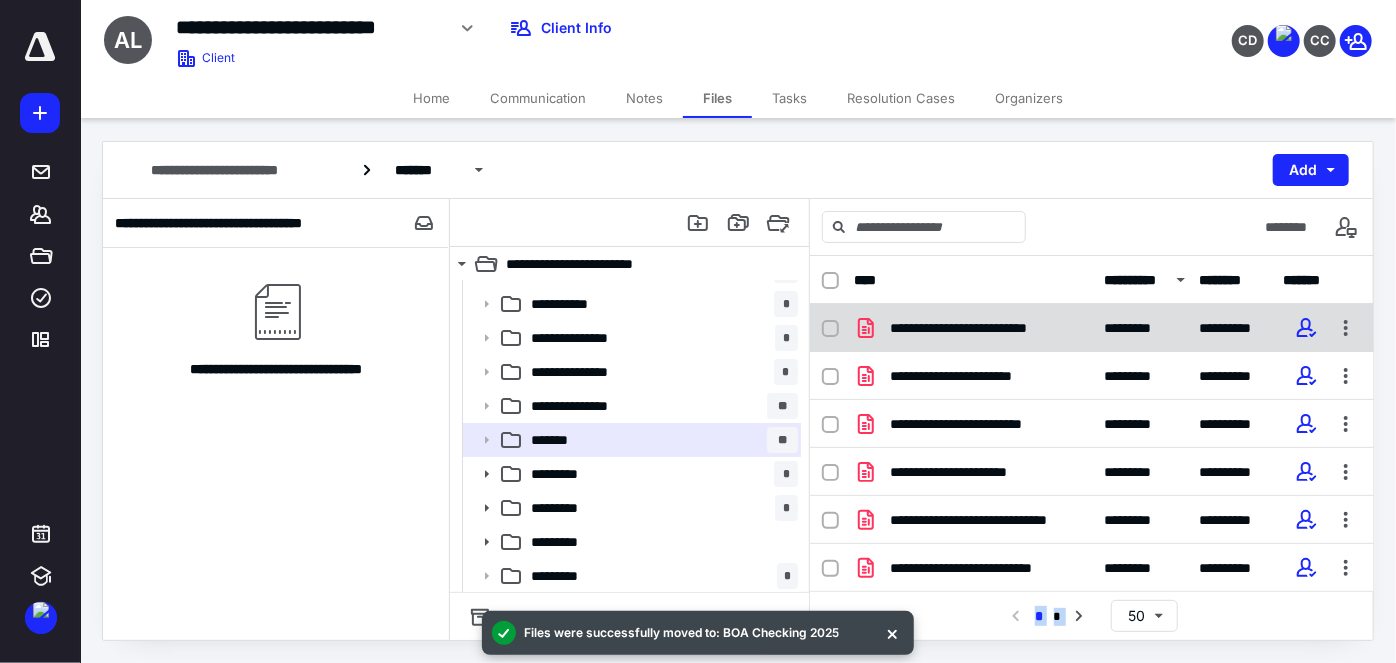 click 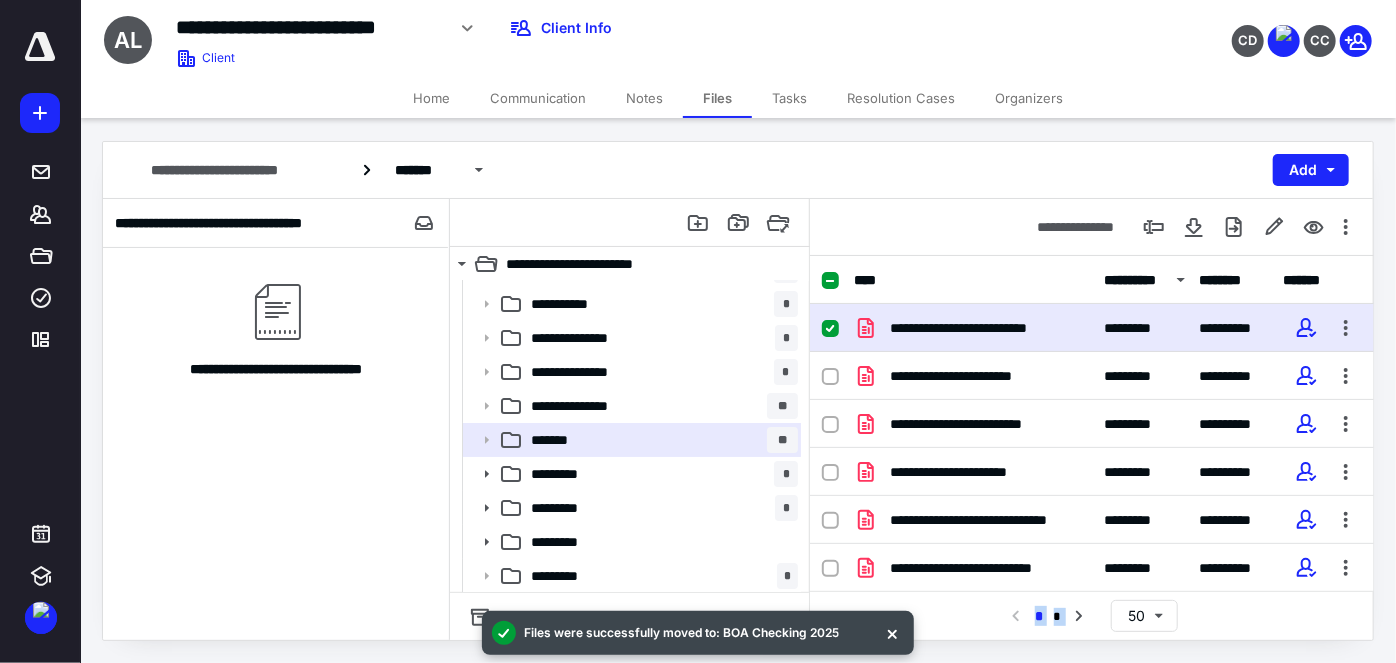 checkbox on "true" 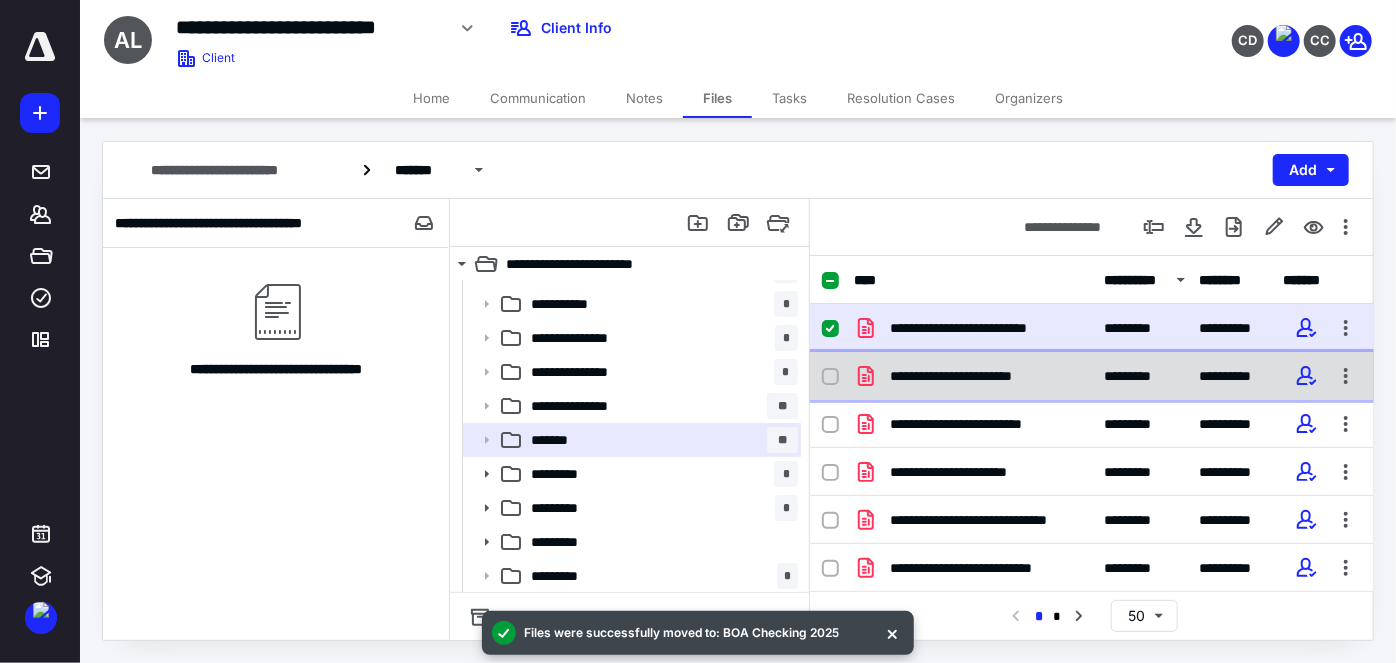 click on "**********" at bounding box center (1092, 376) 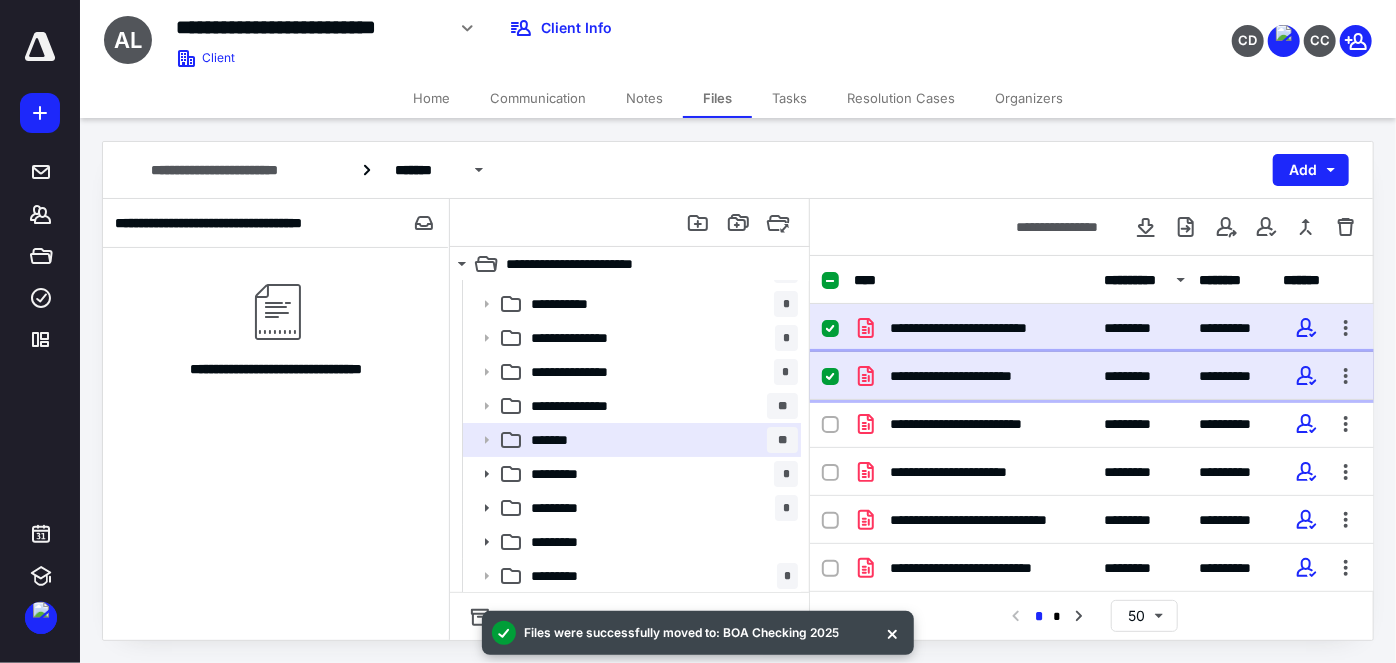 checkbox on "true" 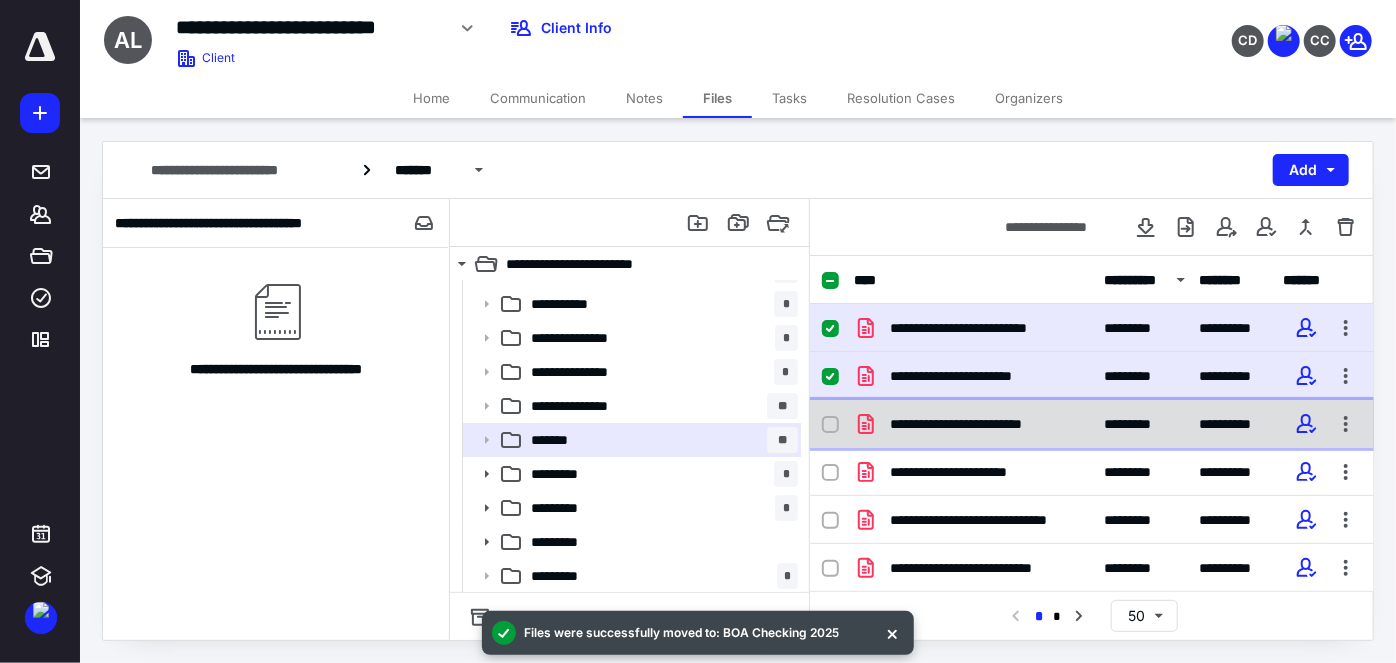 click 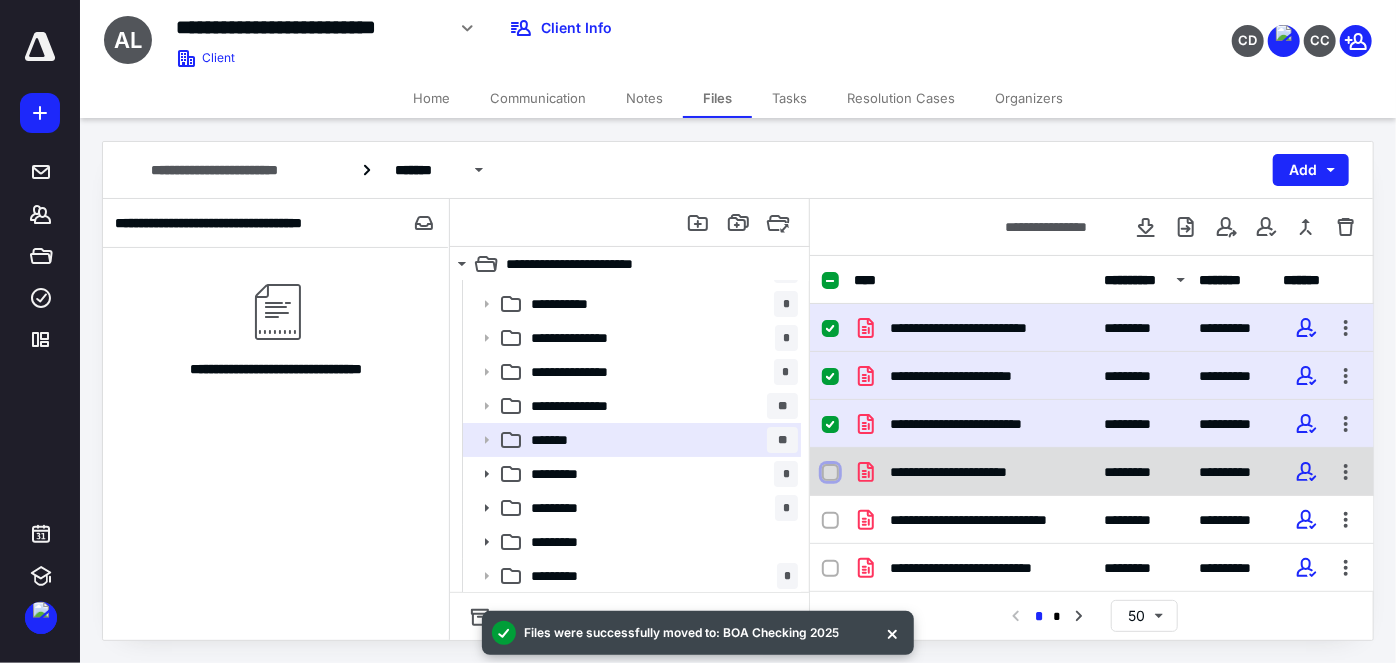 click at bounding box center (830, 473) 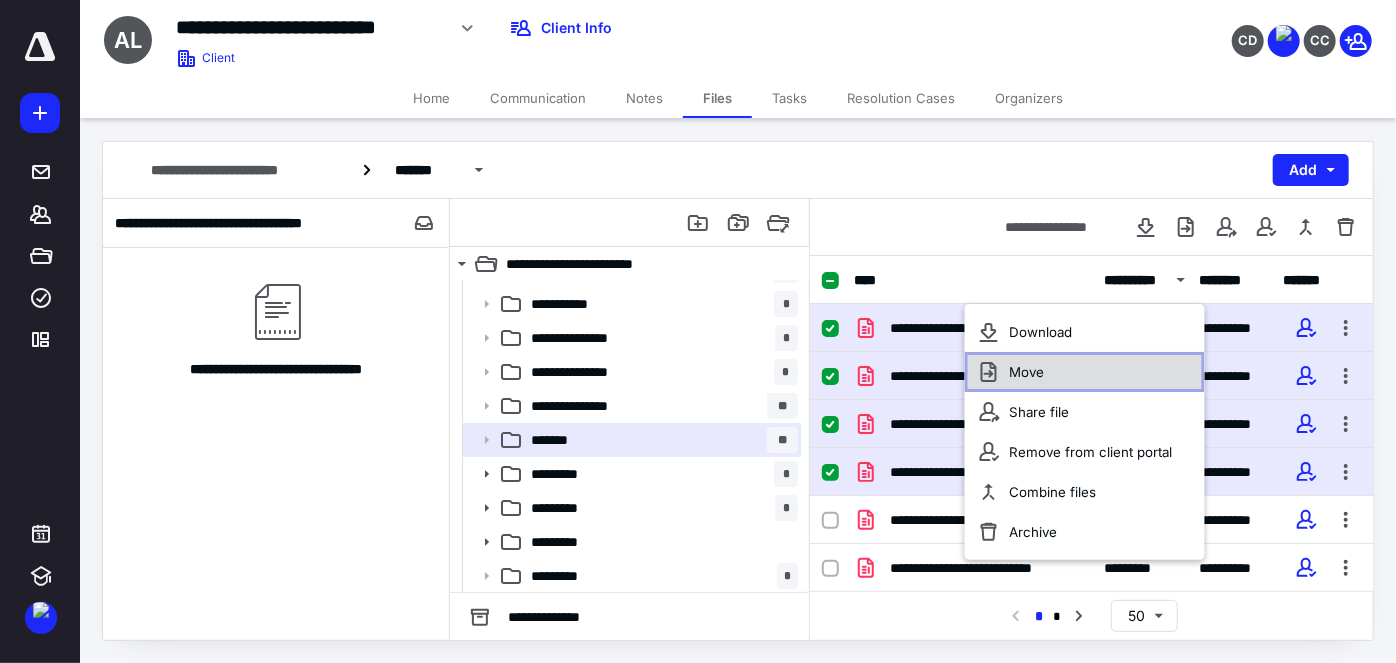 click on "Move" at bounding box center (1026, 372) 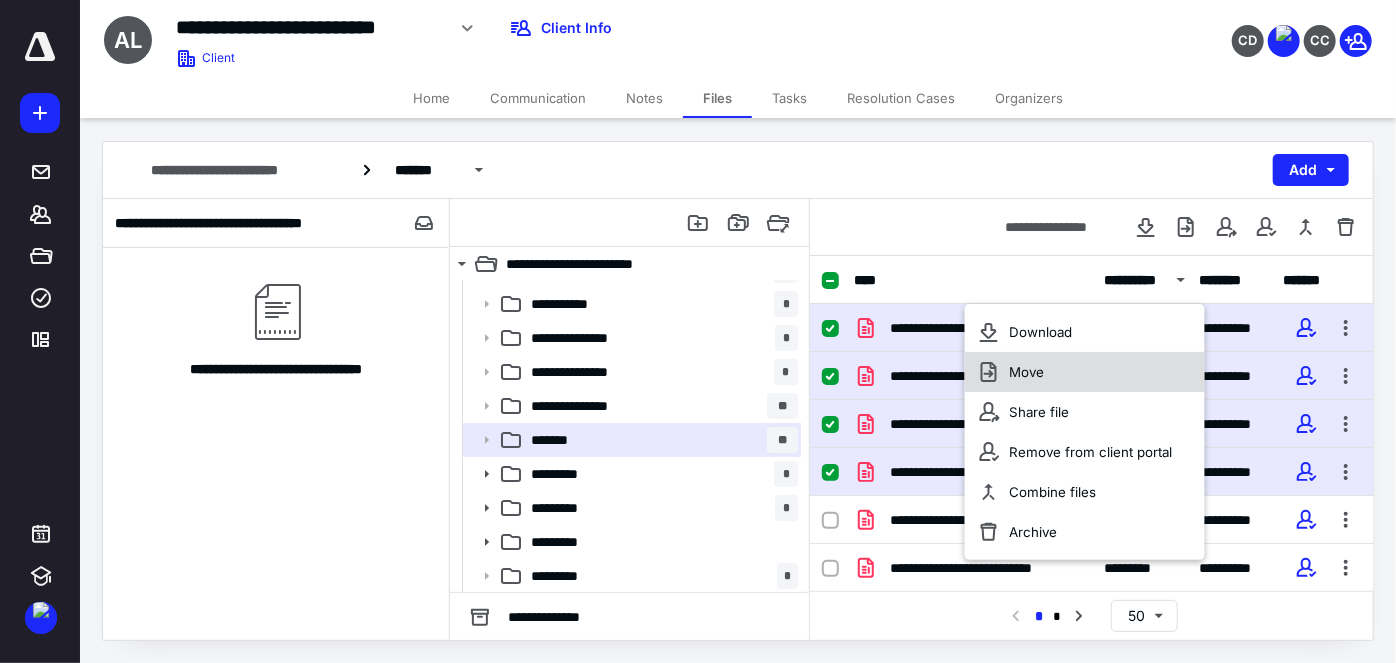checkbox on "true" 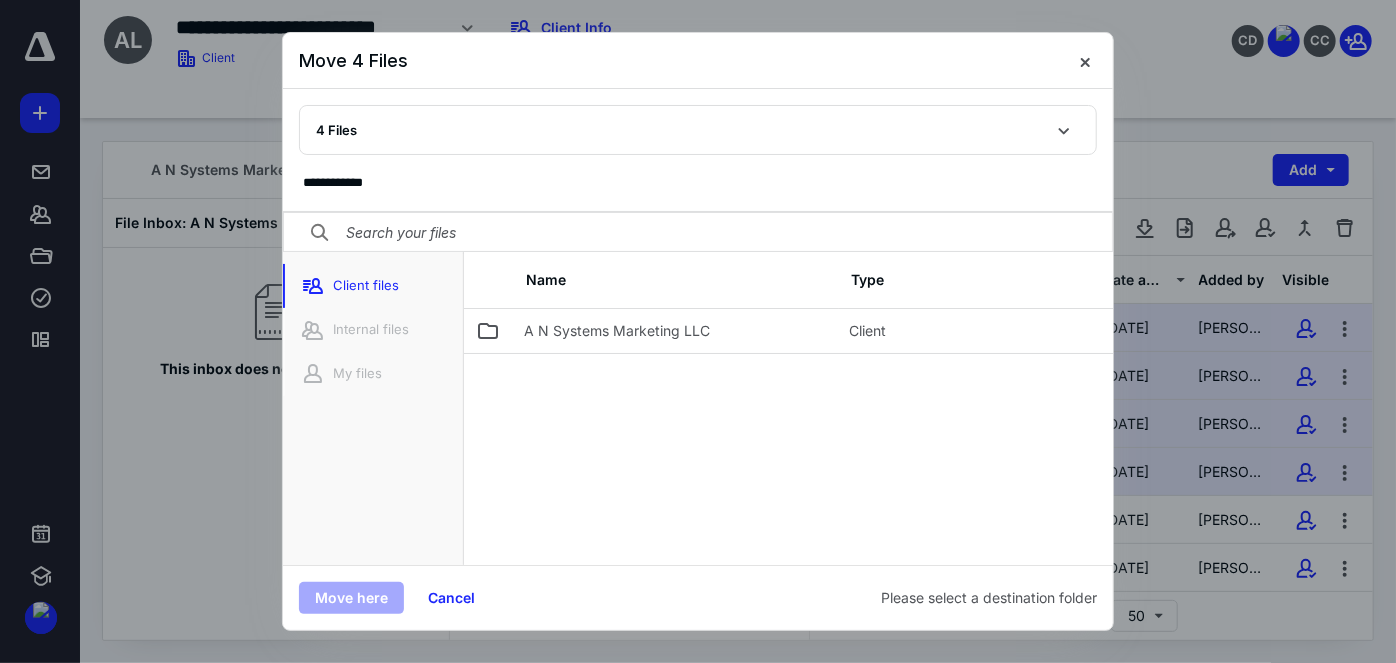 scroll, scrollTop: 96, scrollLeft: 0, axis: vertical 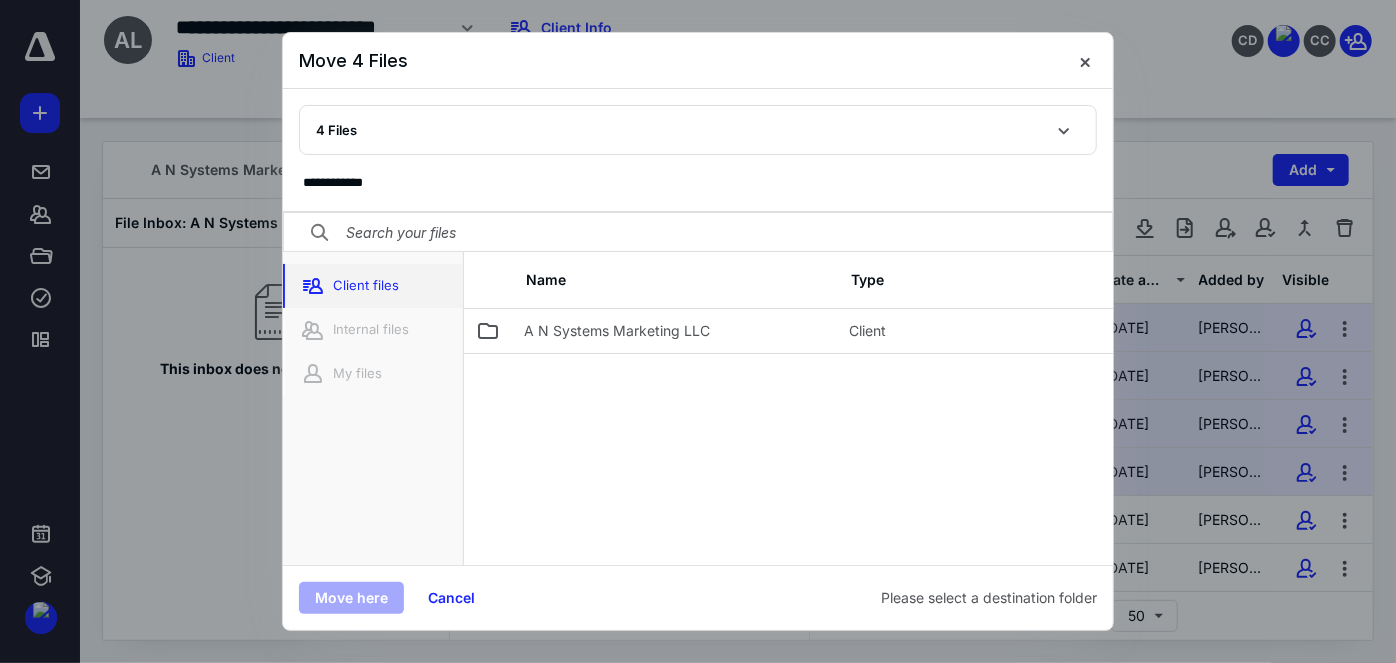 click on "Client files" at bounding box center [373, 286] 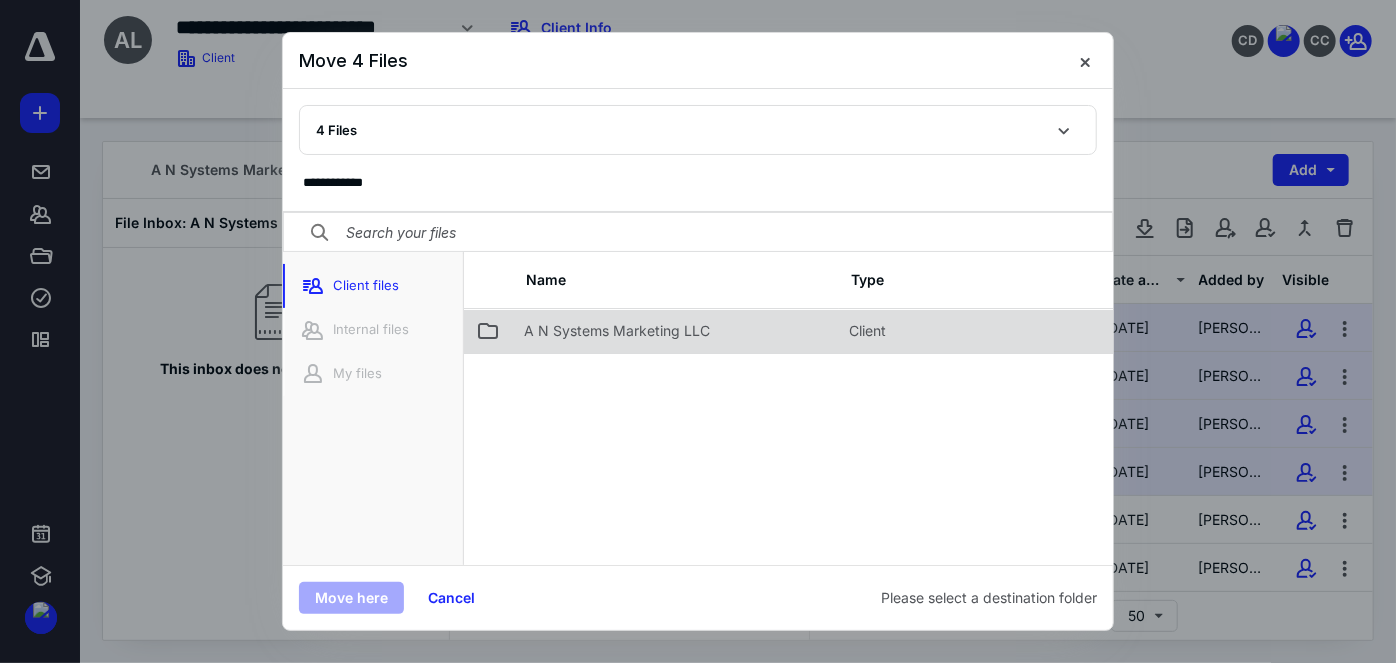click on "A N Systems Marketing LLC" at bounding box center [617, 331] 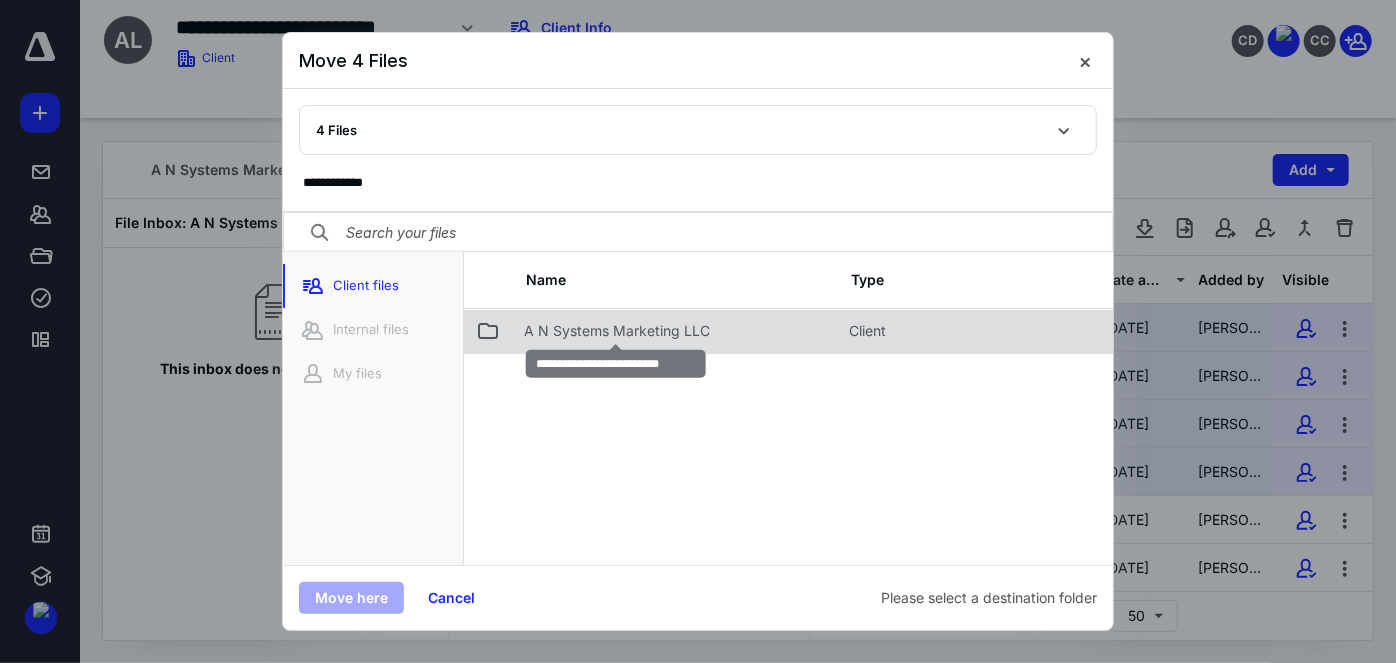 click on "A N Systems Marketing LLC" at bounding box center [617, 331] 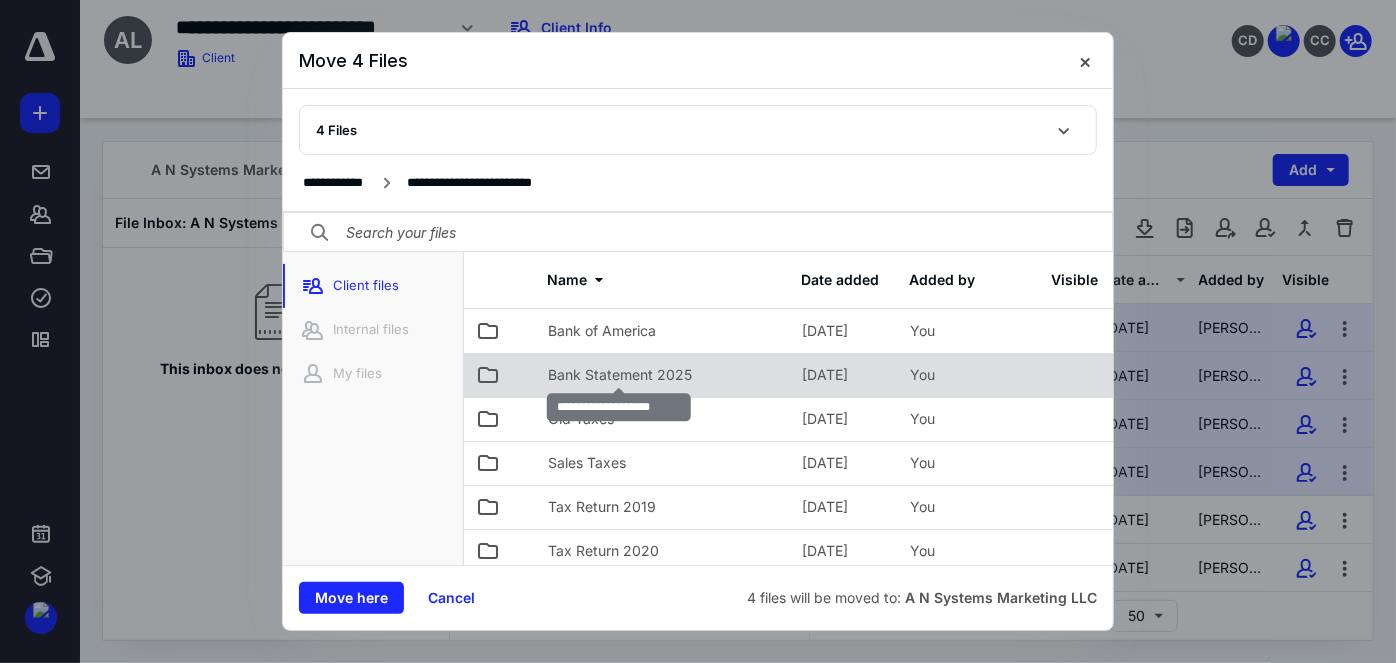 click on "Bank Statement 2025" at bounding box center [620, 375] 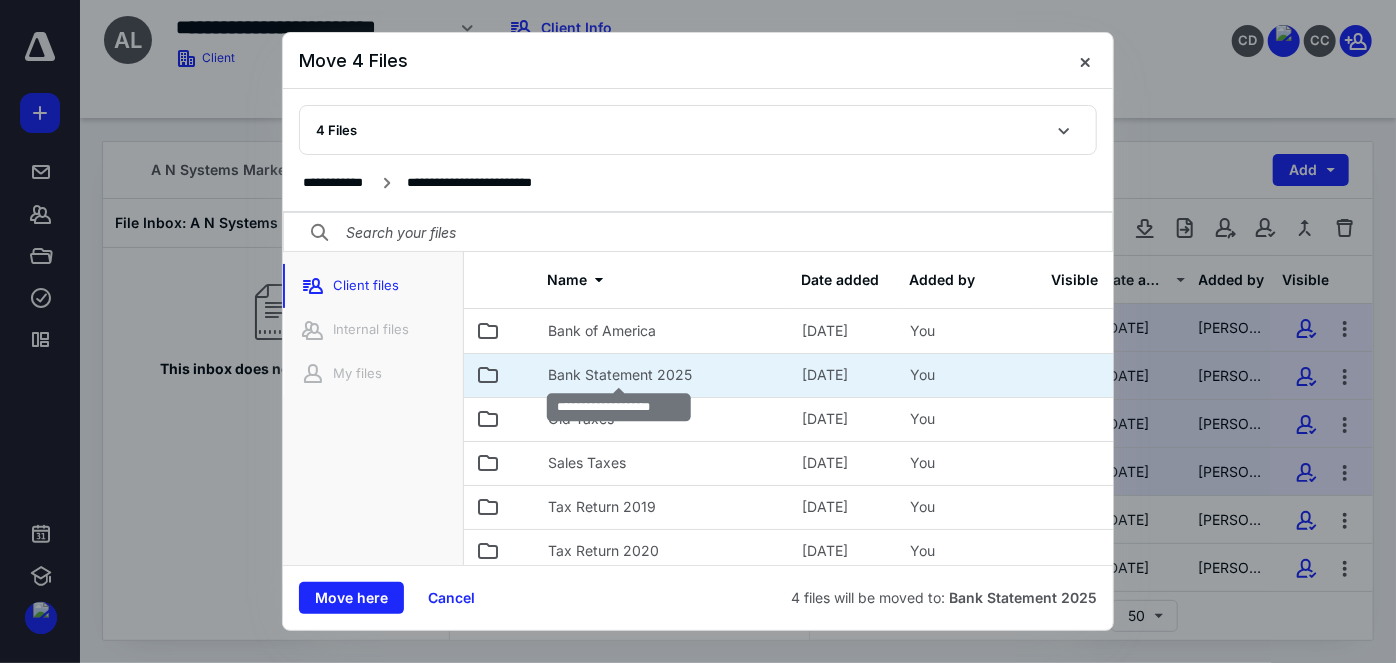 click on "Bank Statement 2025" at bounding box center [620, 375] 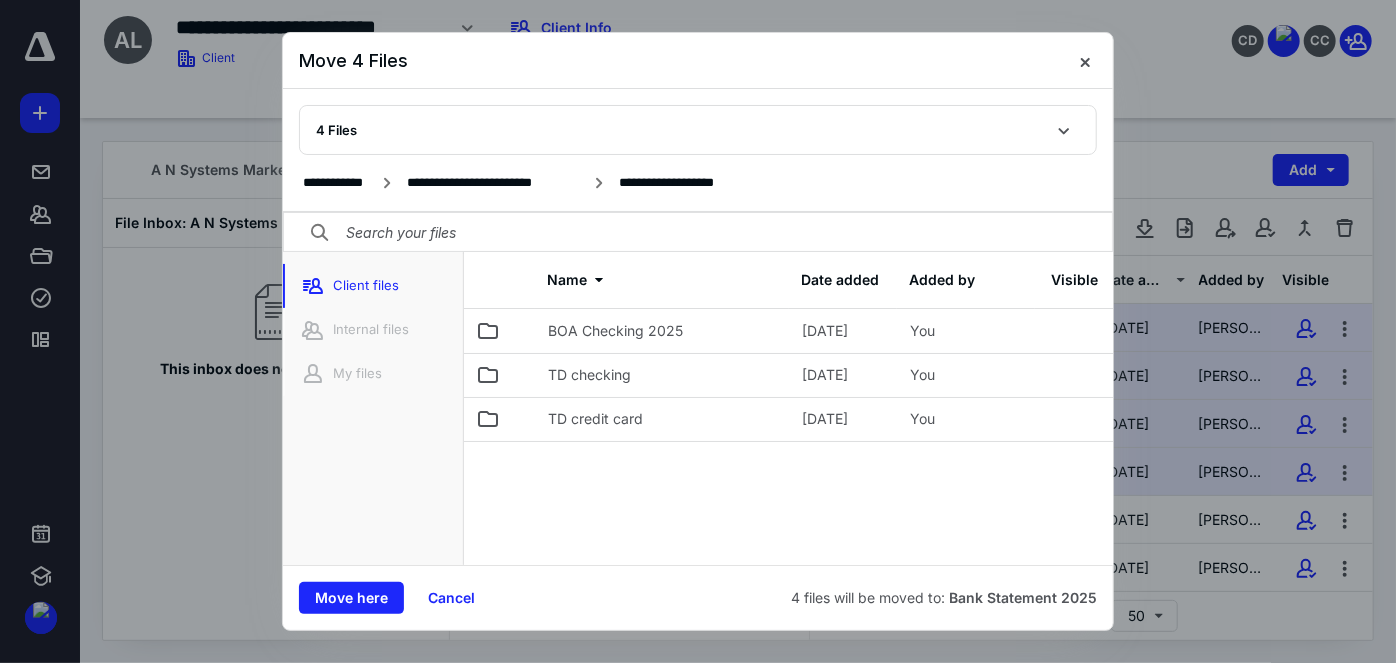 click on "BOA Checking 2025 3/4/2025 You TD checking 3/4/2025 You TD credit card 3/4/2025 You" at bounding box center (814, 466) 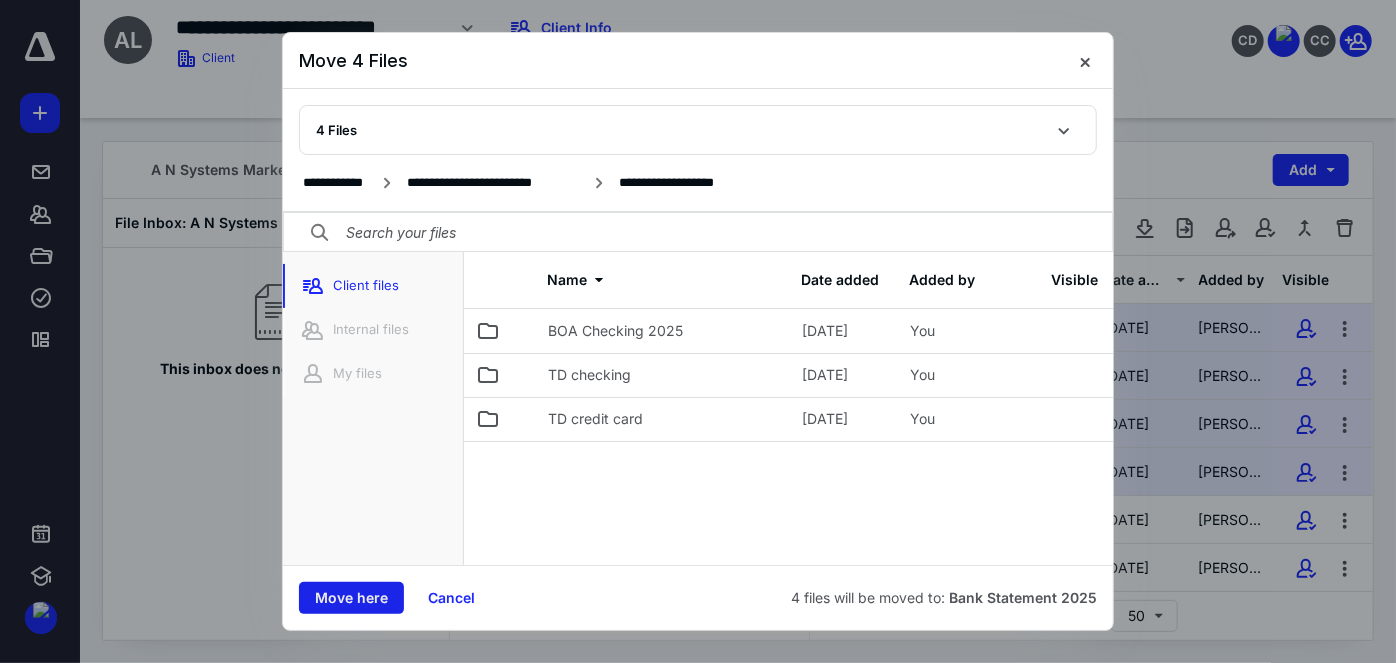 click on "Move here" at bounding box center [351, 598] 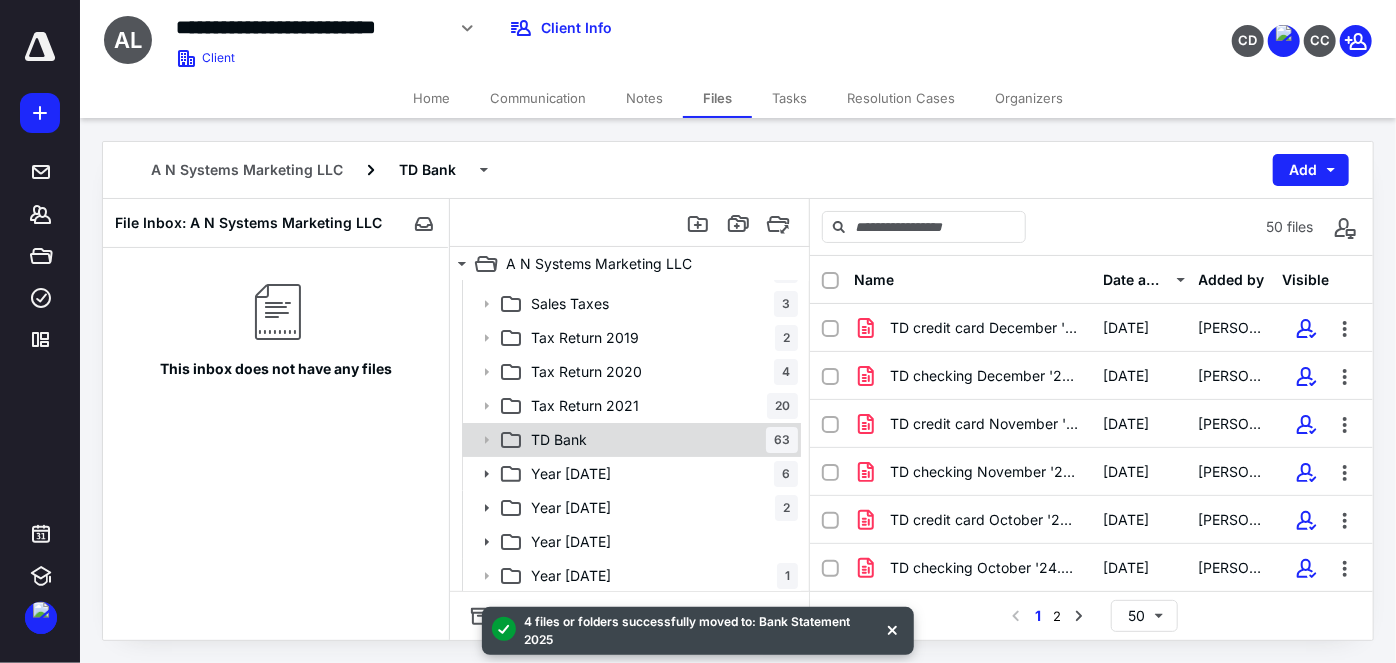 click on "TD Bank 63" at bounding box center (660, 440) 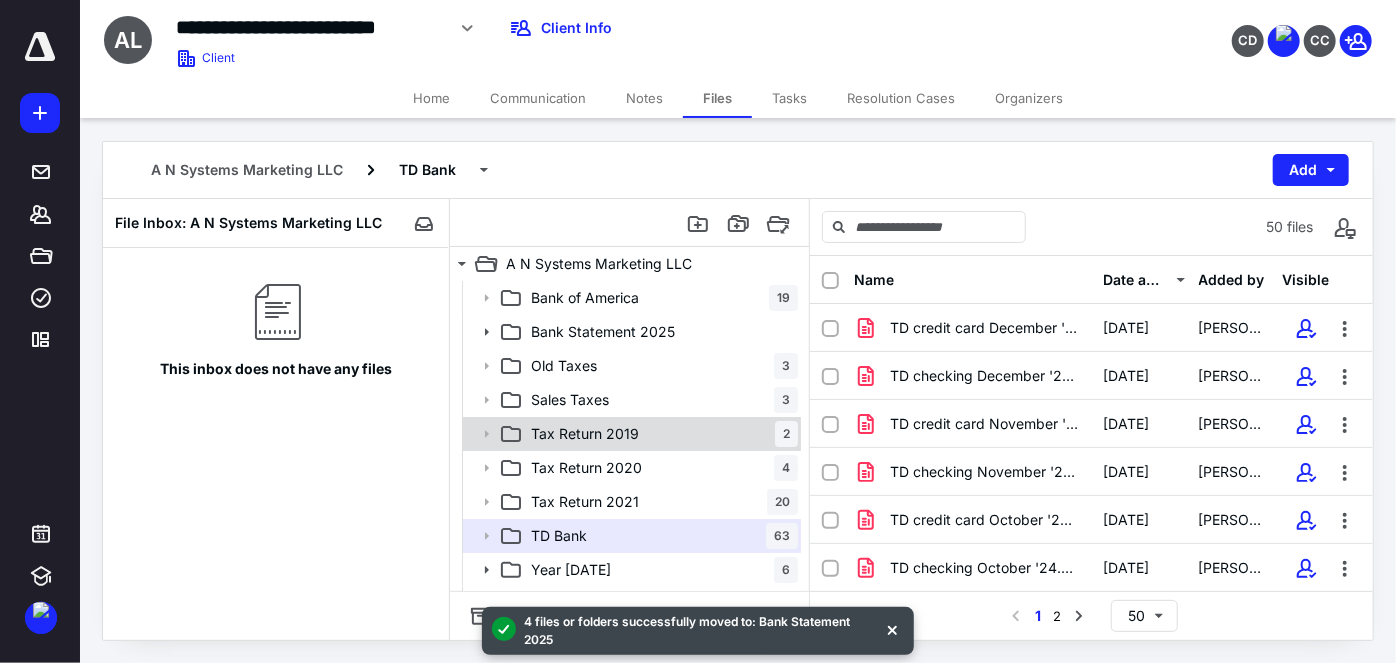scroll, scrollTop: 0, scrollLeft: 0, axis: both 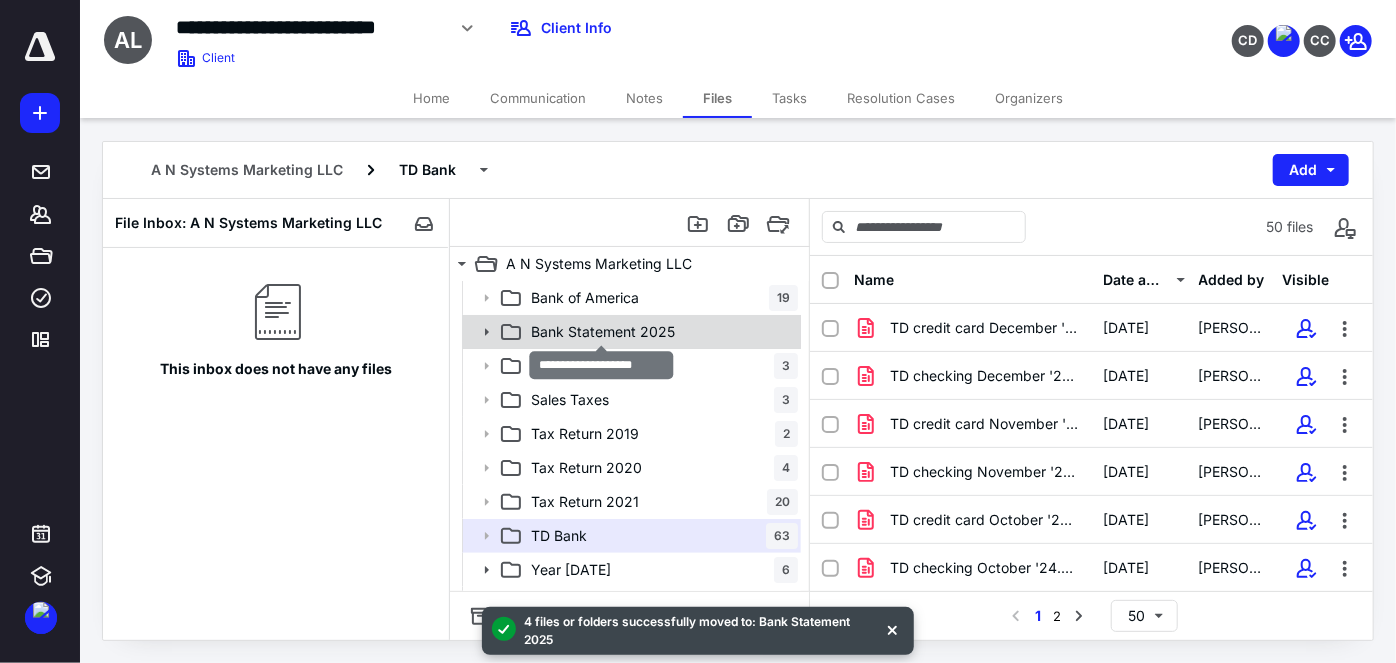 click on "Bank Statement 2025" at bounding box center [603, 332] 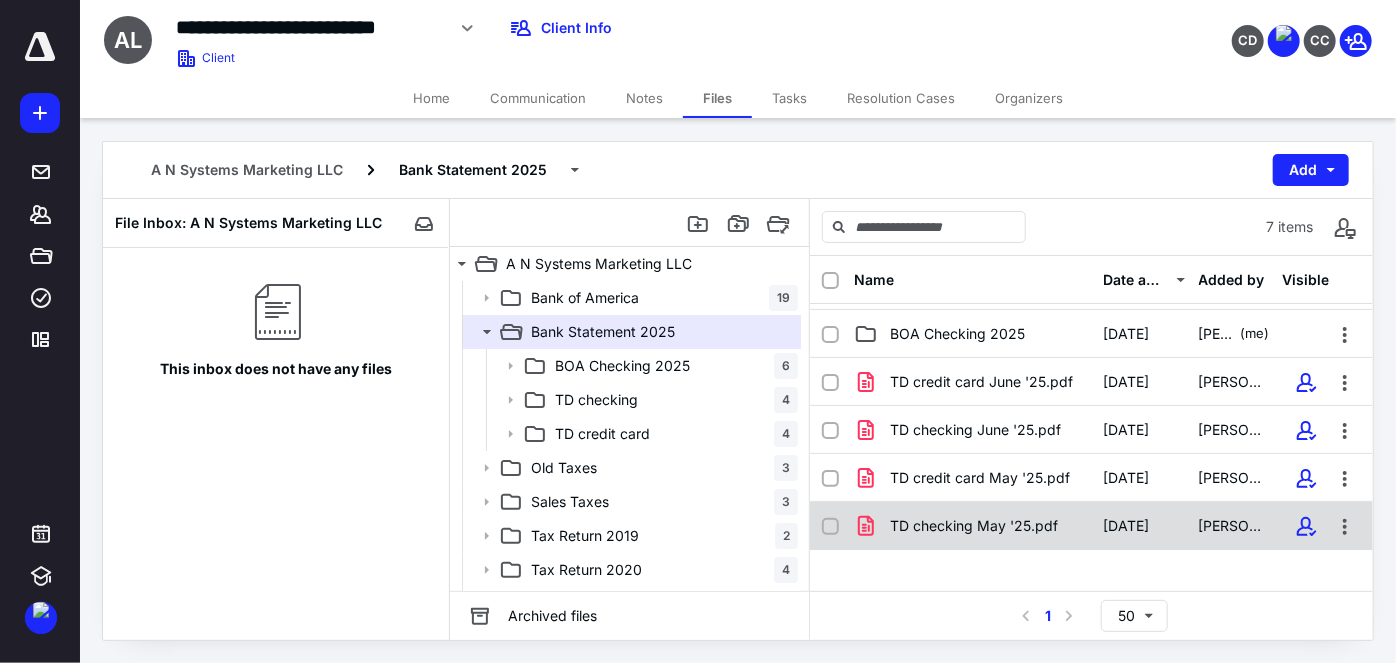 scroll, scrollTop: 0, scrollLeft: 0, axis: both 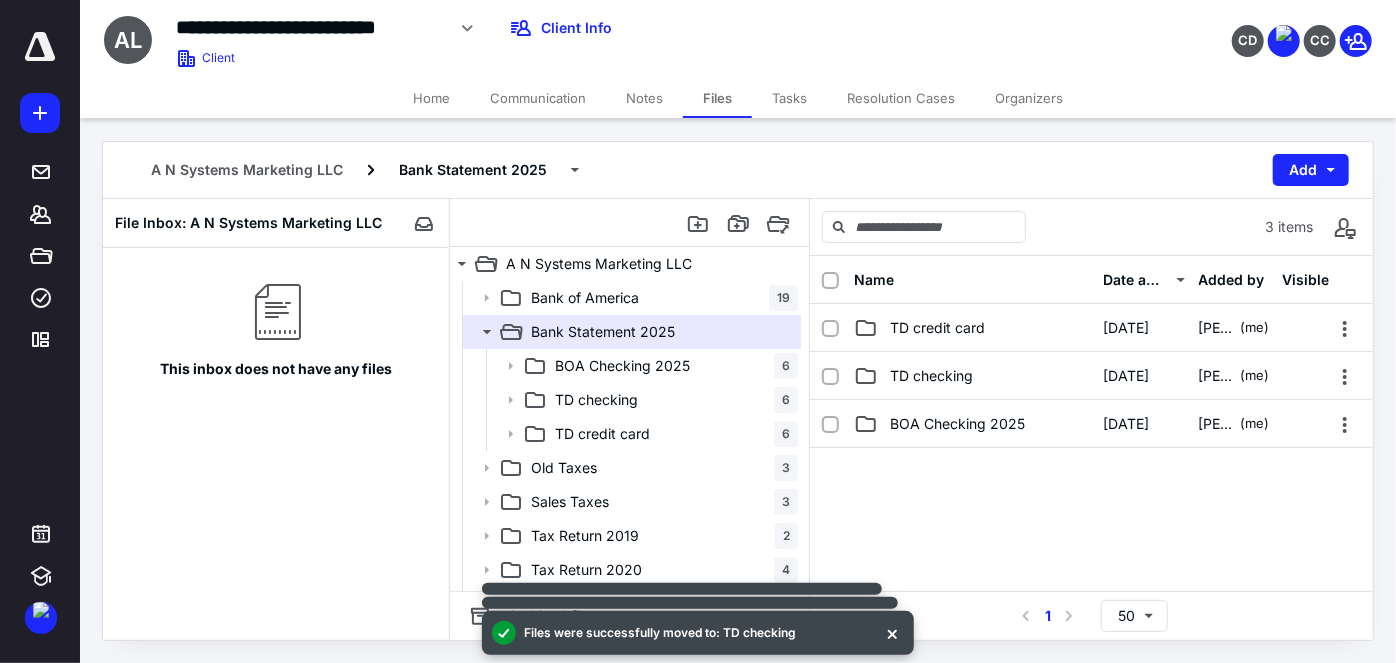click at bounding box center (1091, 598) 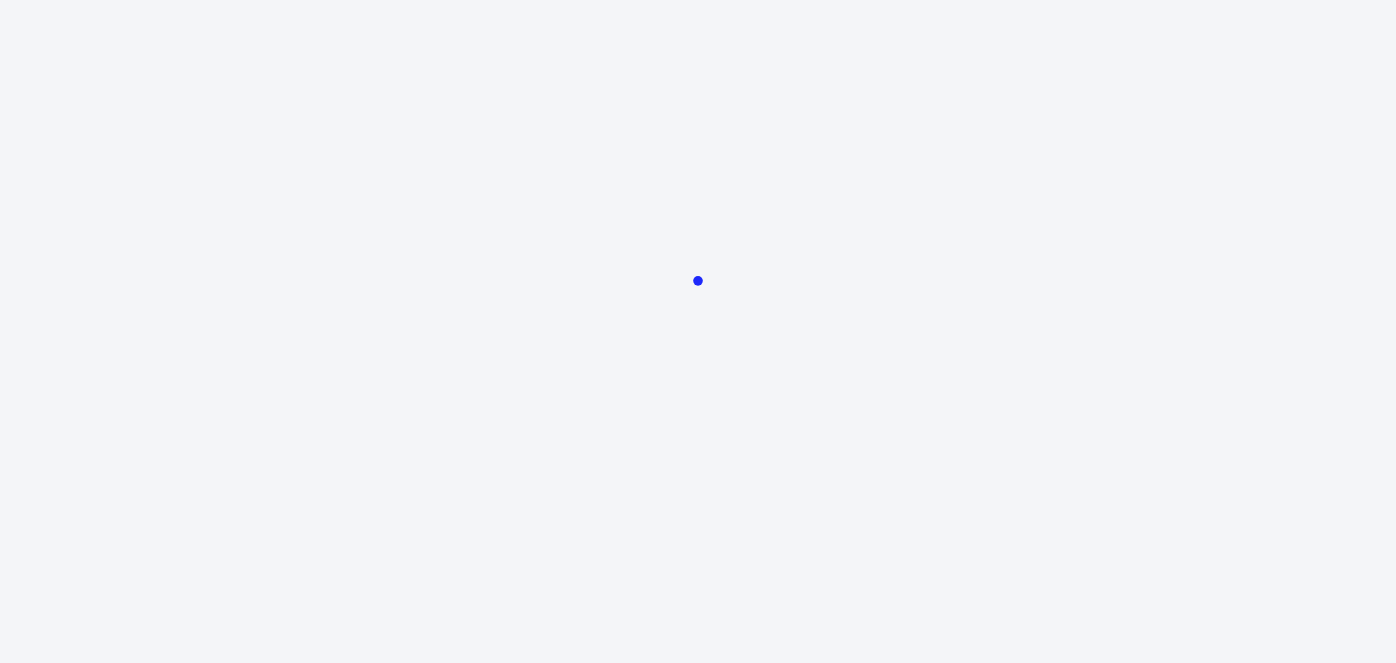 scroll, scrollTop: 0, scrollLeft: 0, axis: both 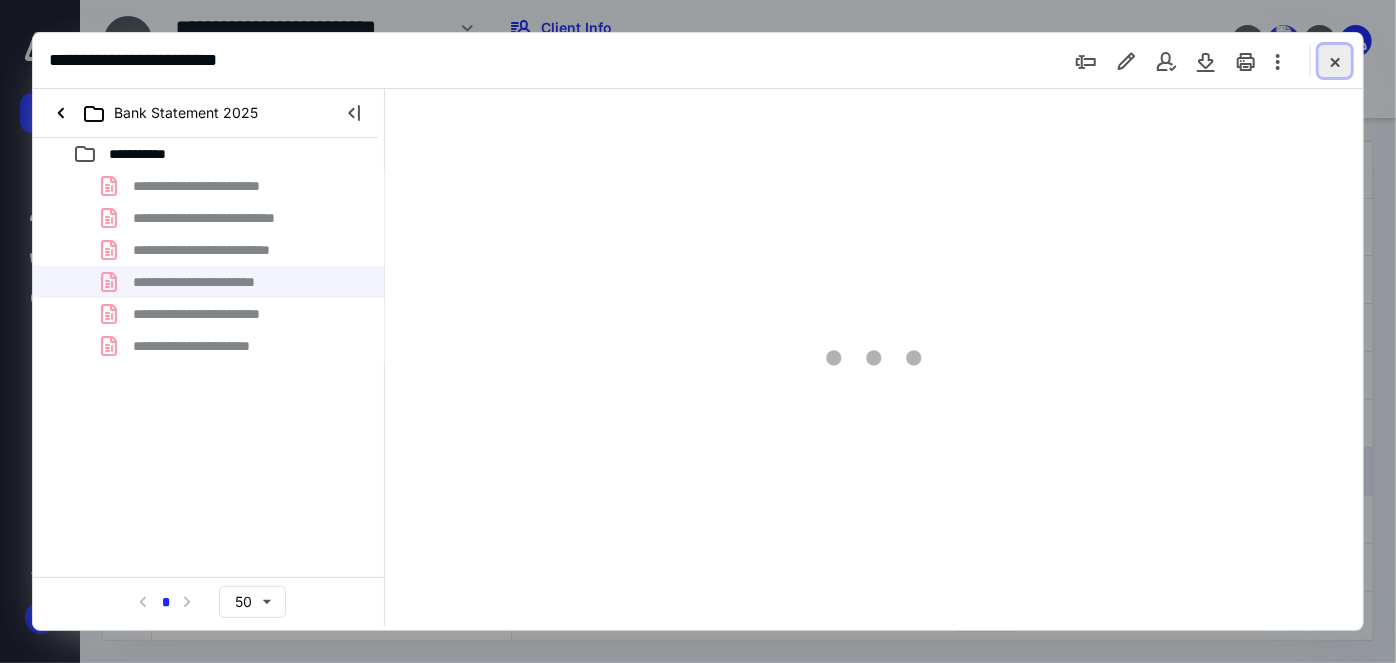 click at bounding box center (1335, 61) 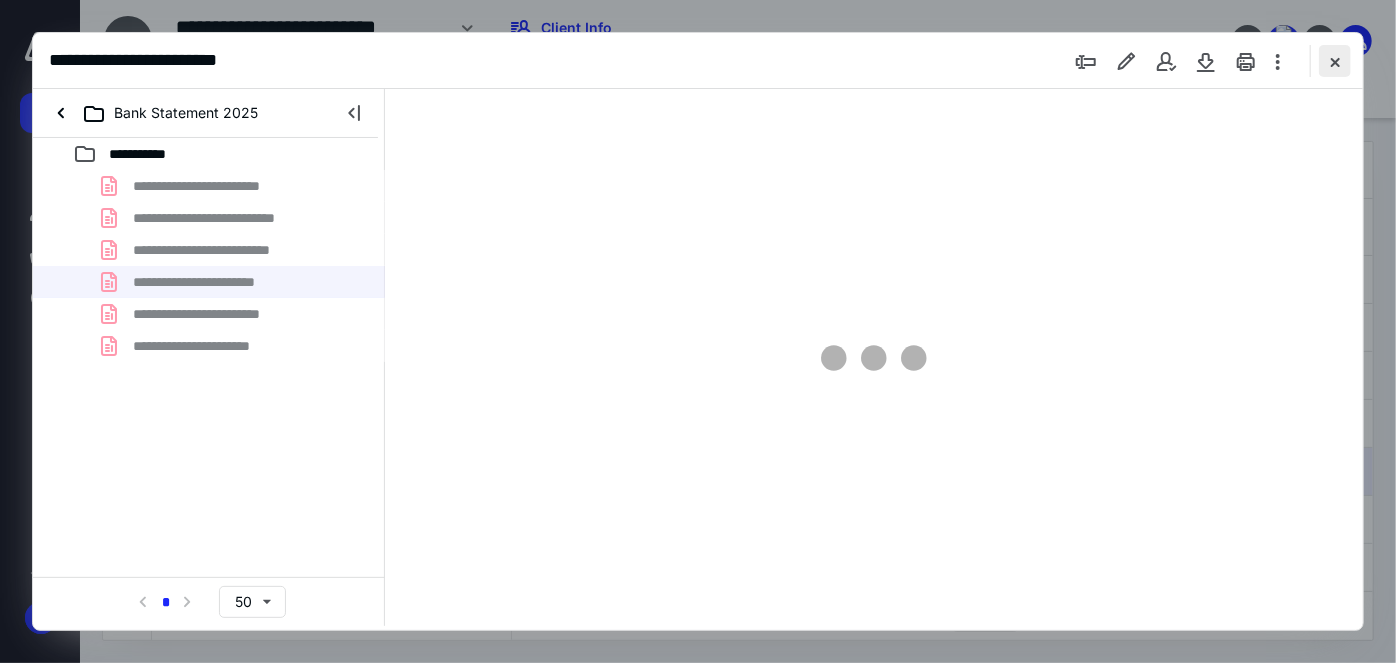 checkbox on "false" 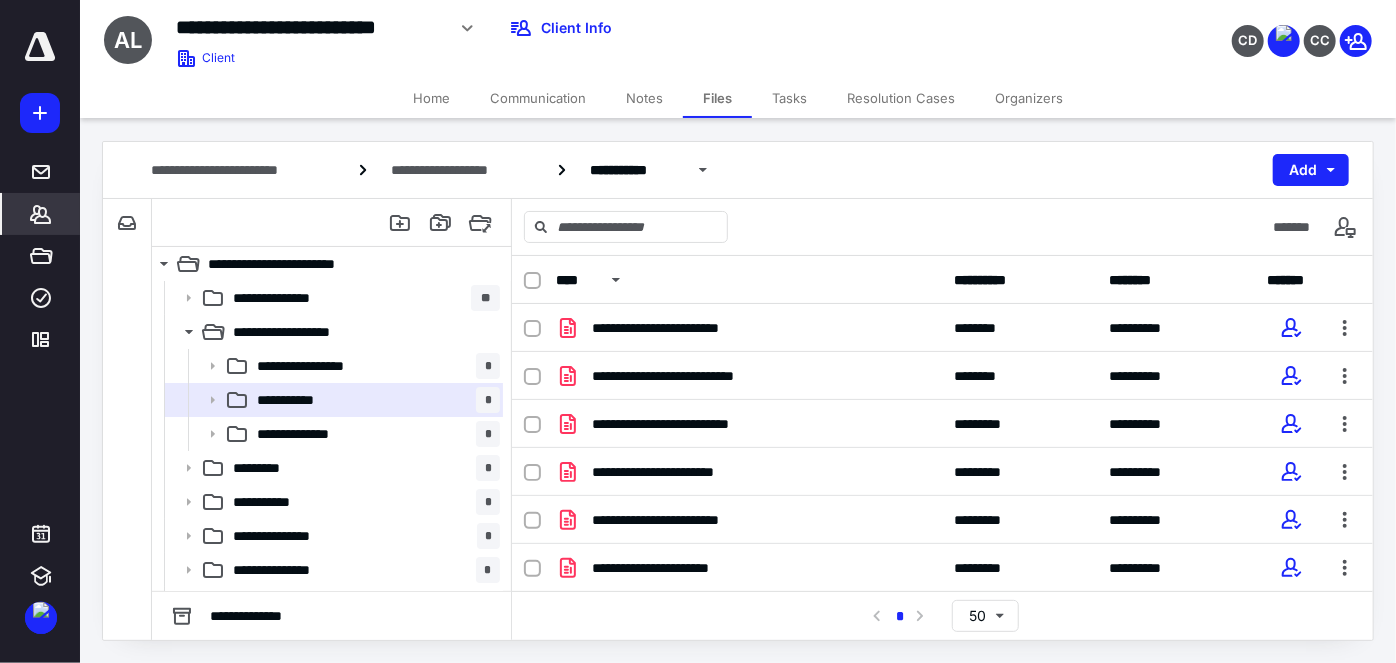 click on "*******" at bounding box center [41, 214] 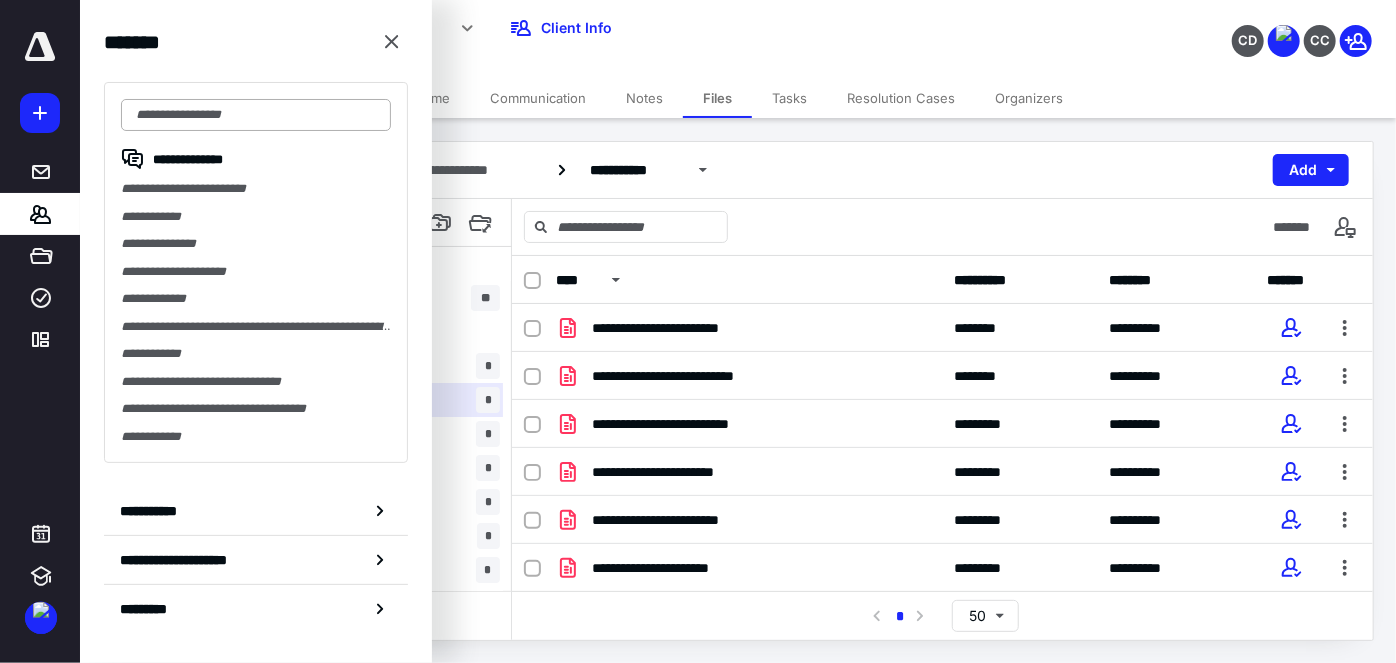 click at bounding box center (256, 115) 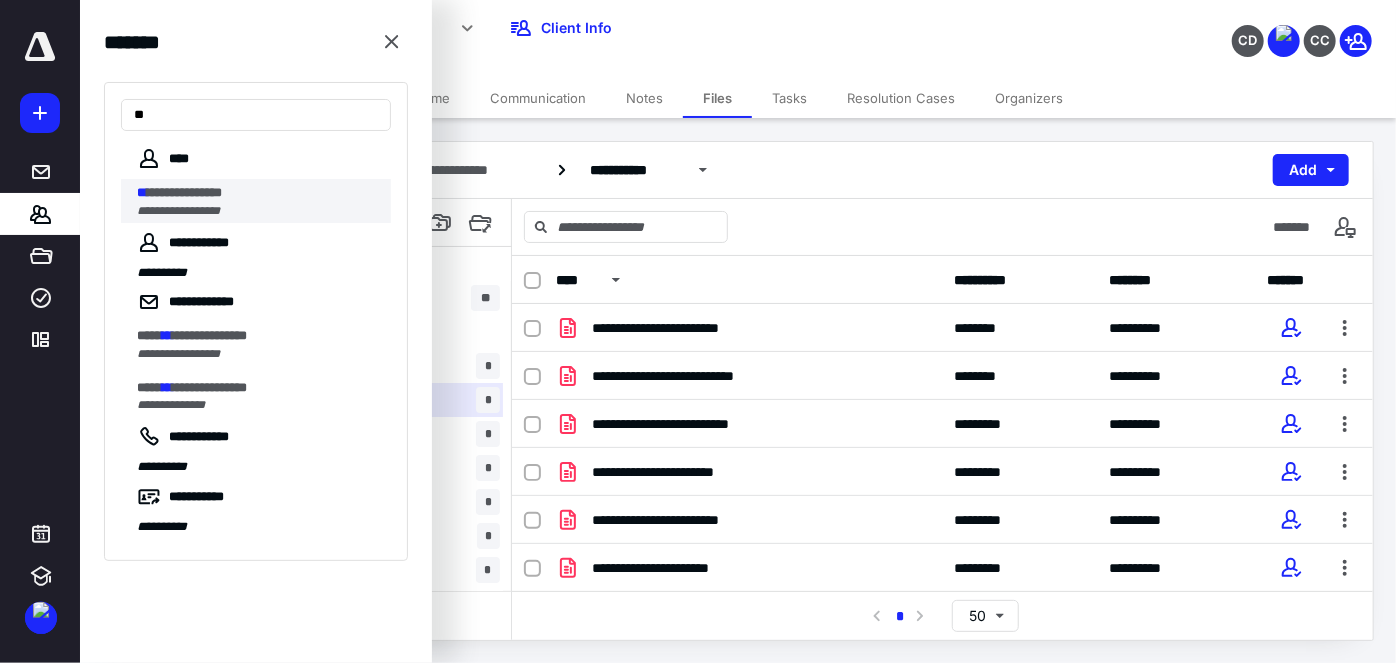 type on "**" 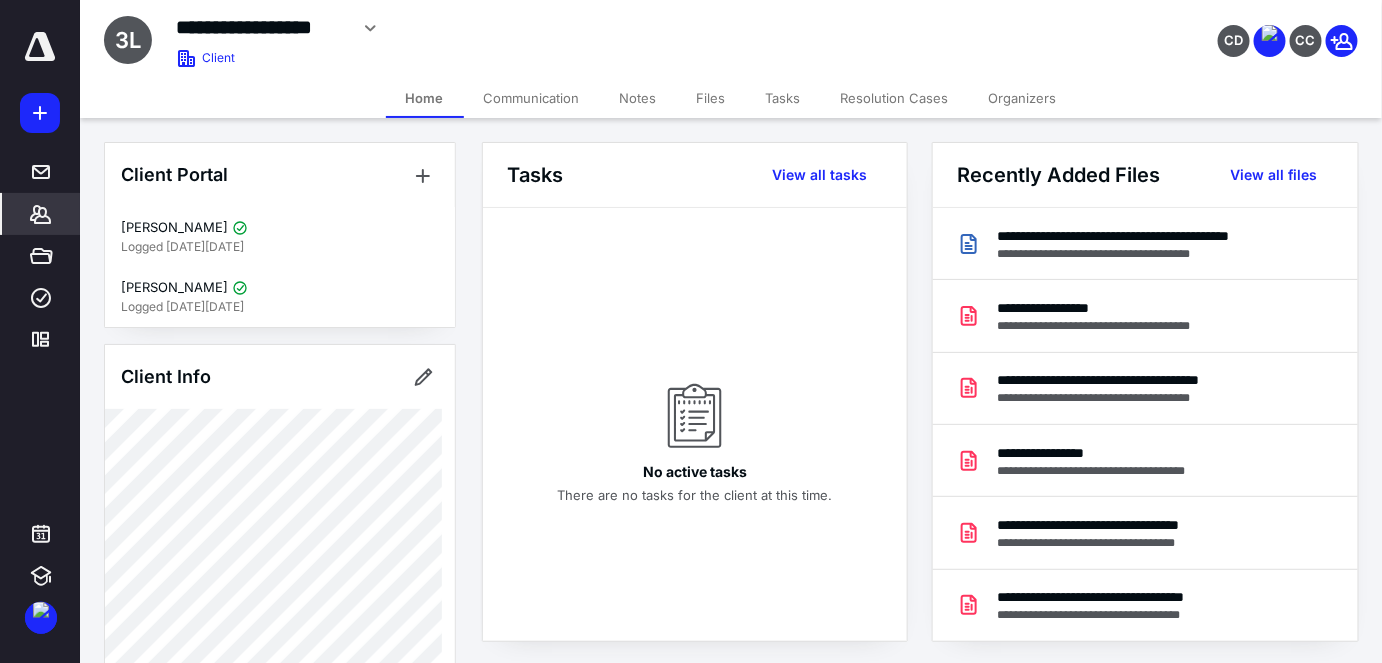 click on "Files" at bounding box center [711, 98] 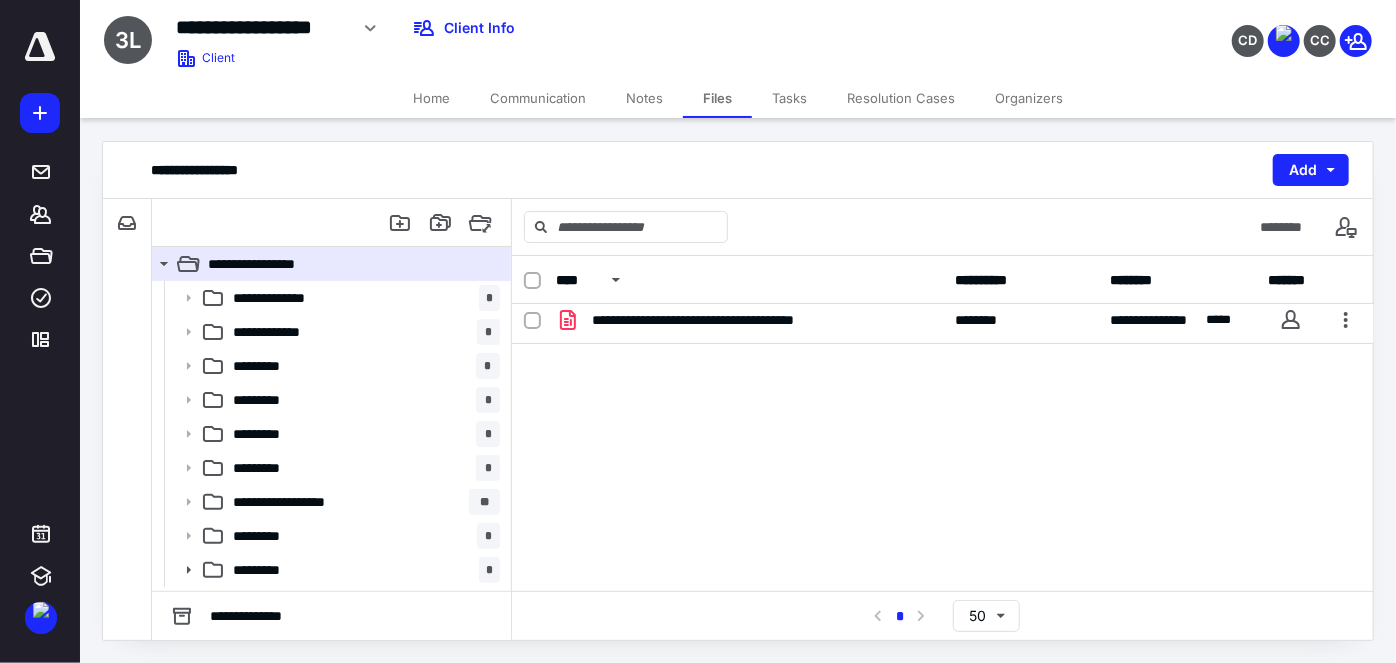 scroll, scrollTop: 349, scrollLeft: 0, axis: vertical 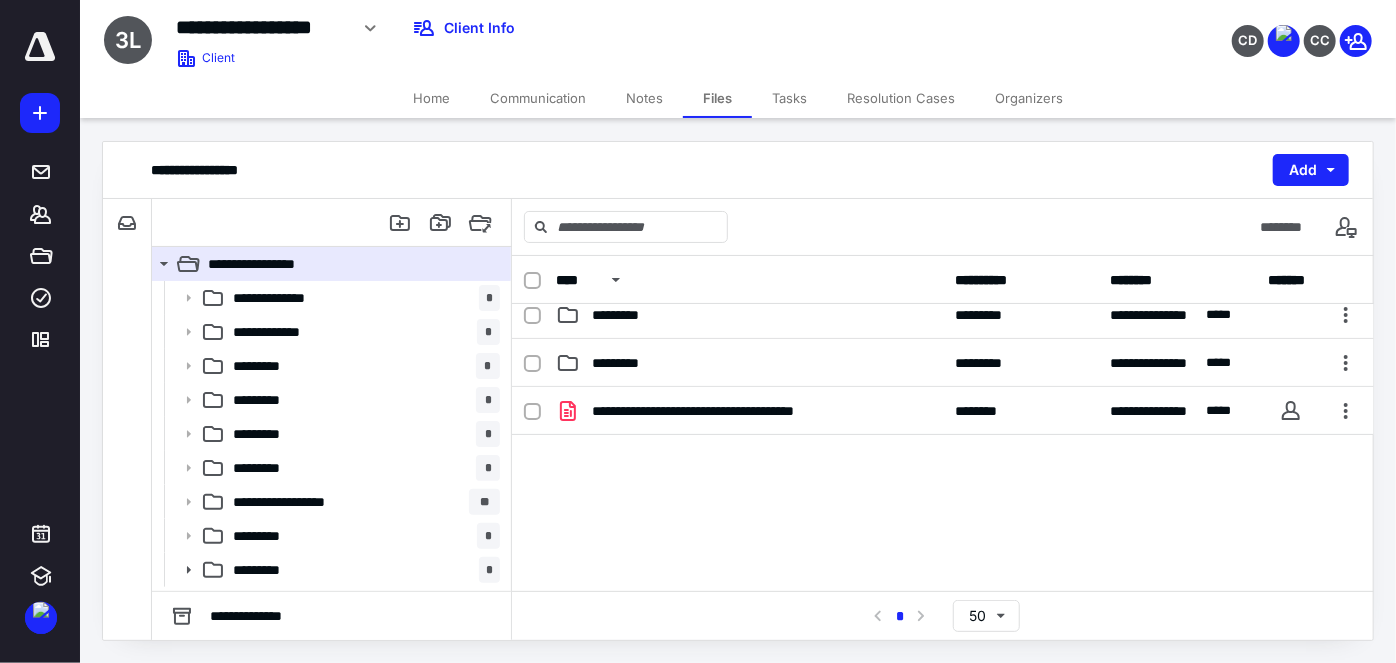 click on "**********" at bounding box center (943, 537) 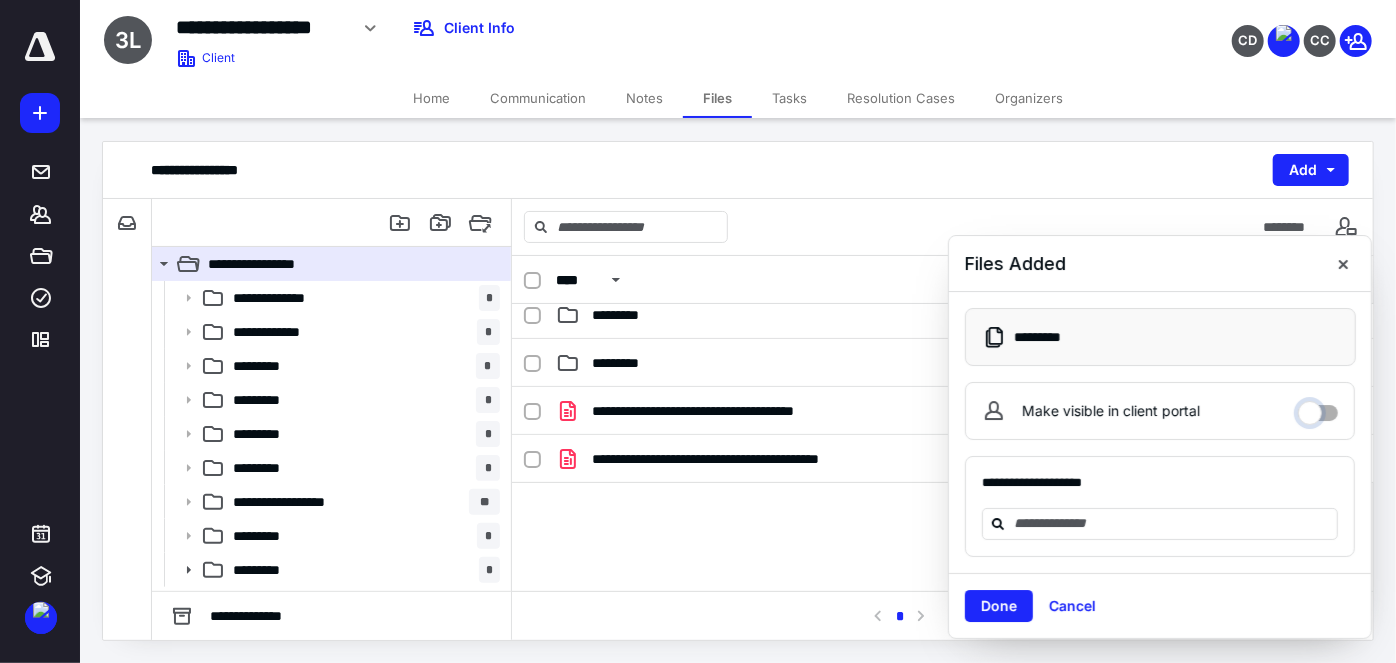 click on "Make visible in client portal" at bounding box center [1318, 408] 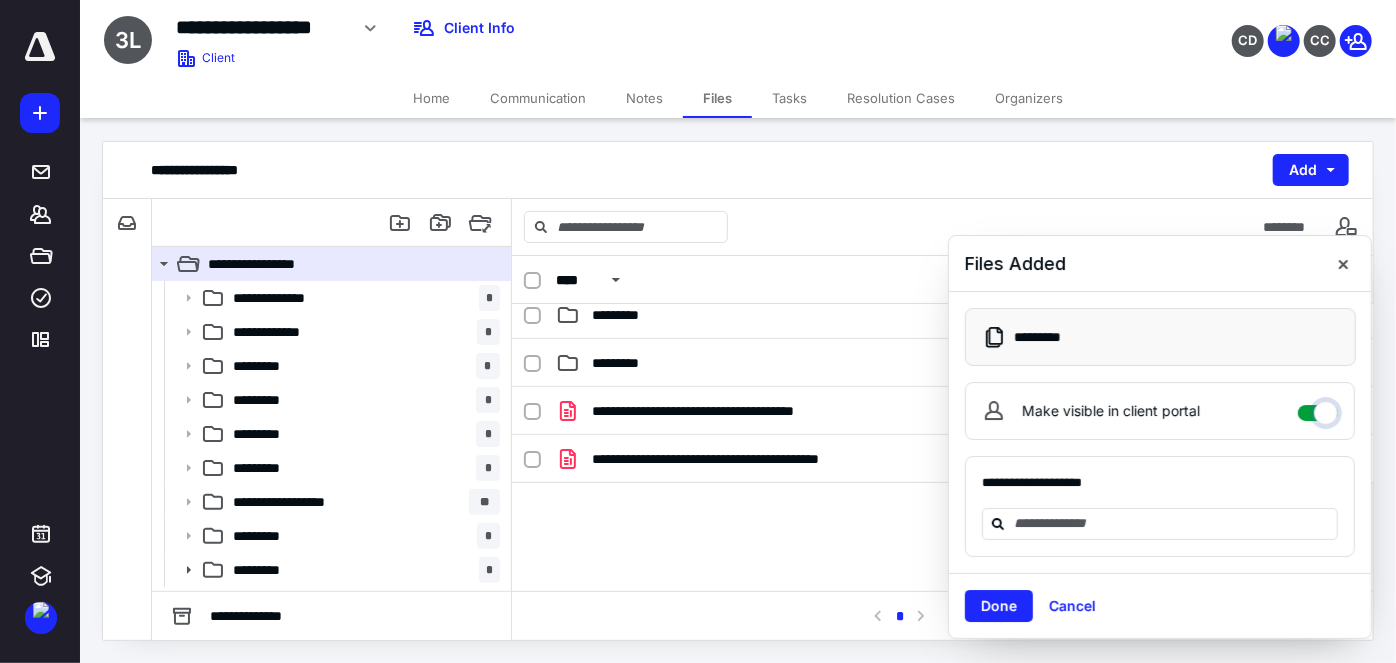 checkbox on "****" 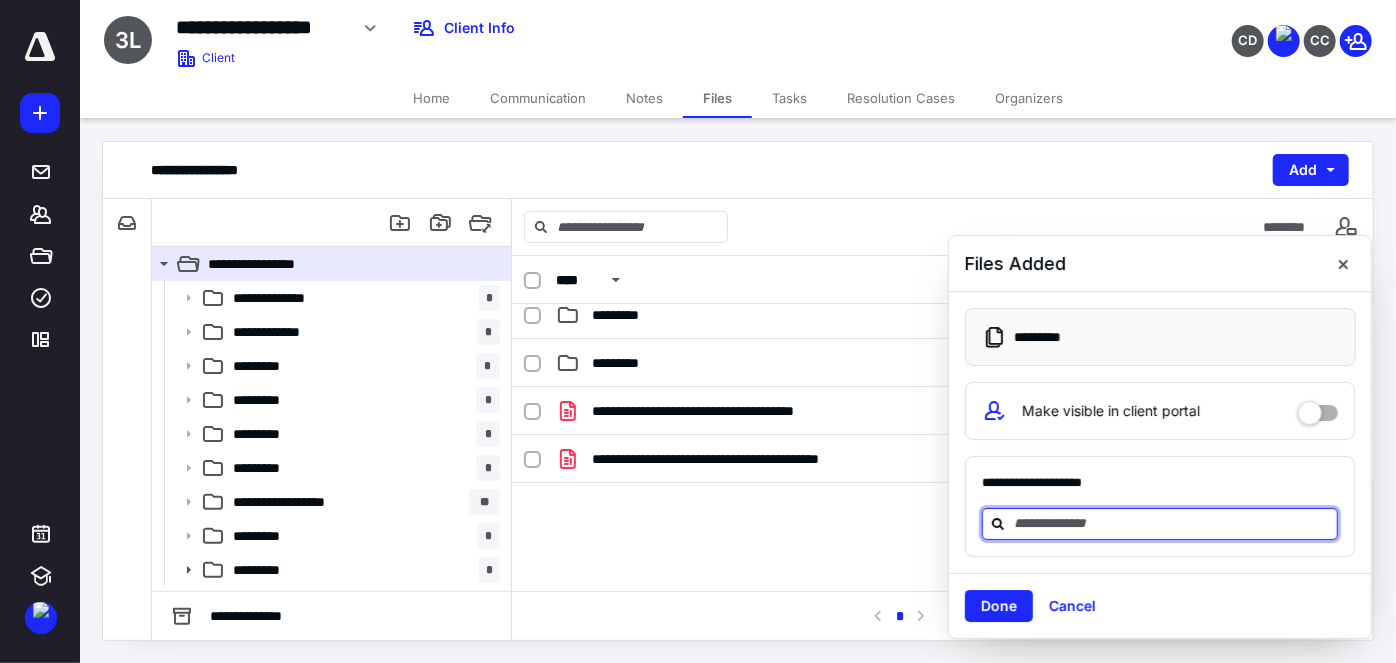 click at bounding box center (1172, 523) 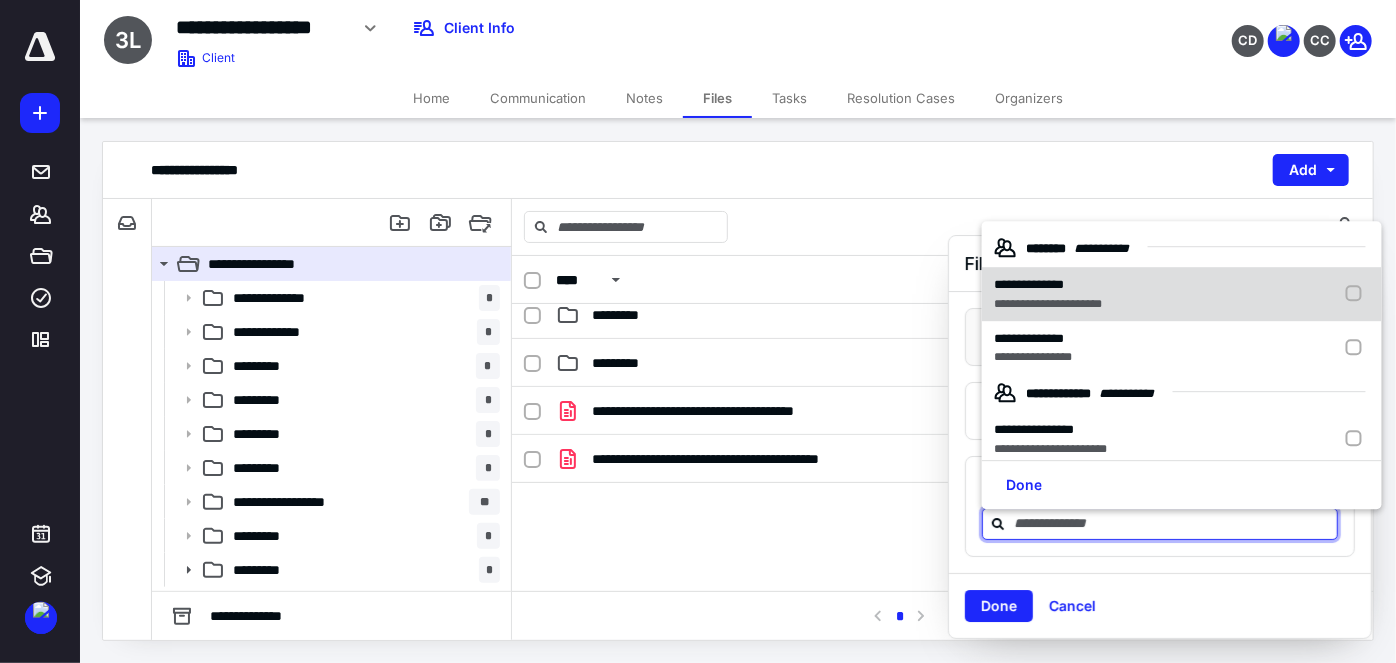 click on "**********" at bounding box center [1052, 295] 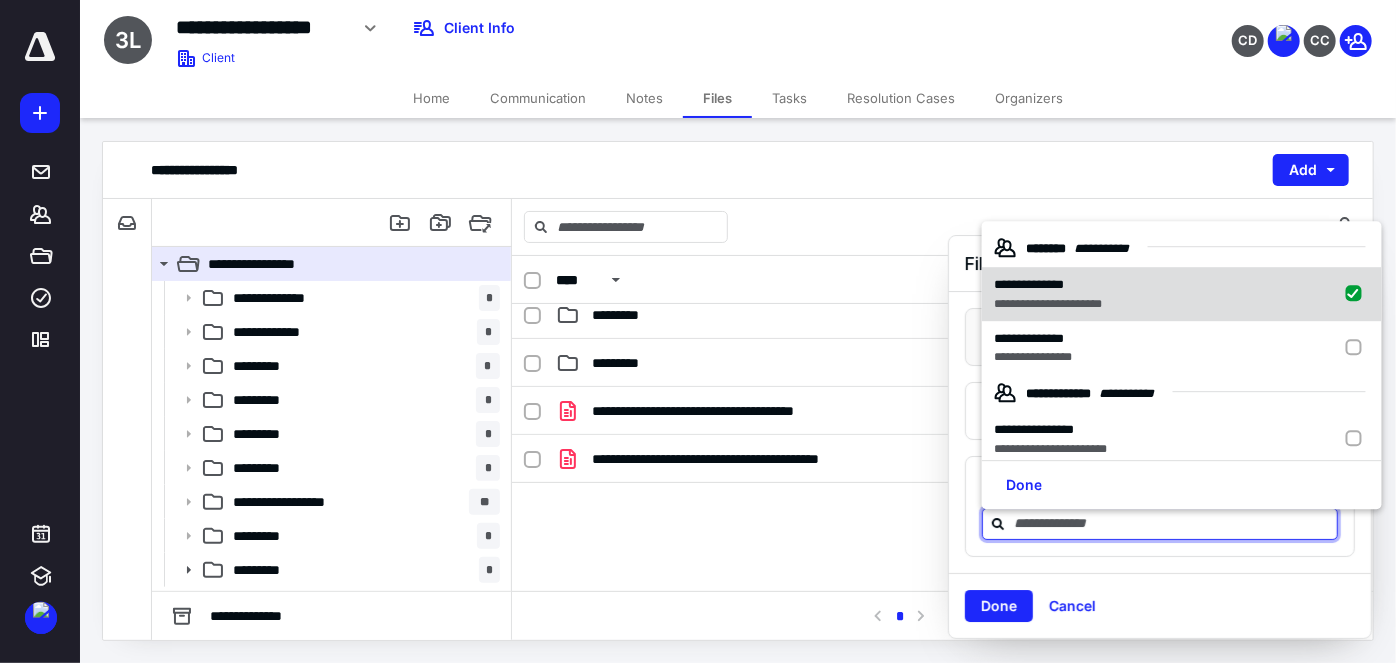 checkbox on "true" 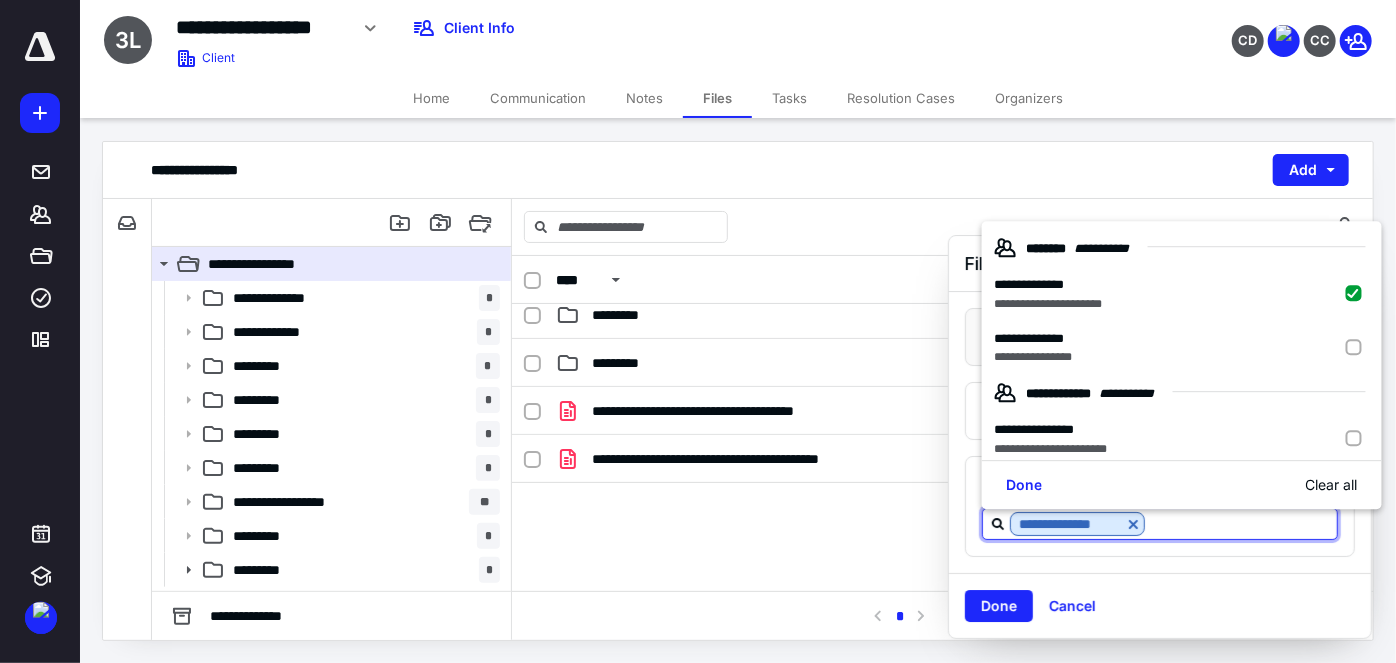 click on "**********" at bounding box center [1182, 348] 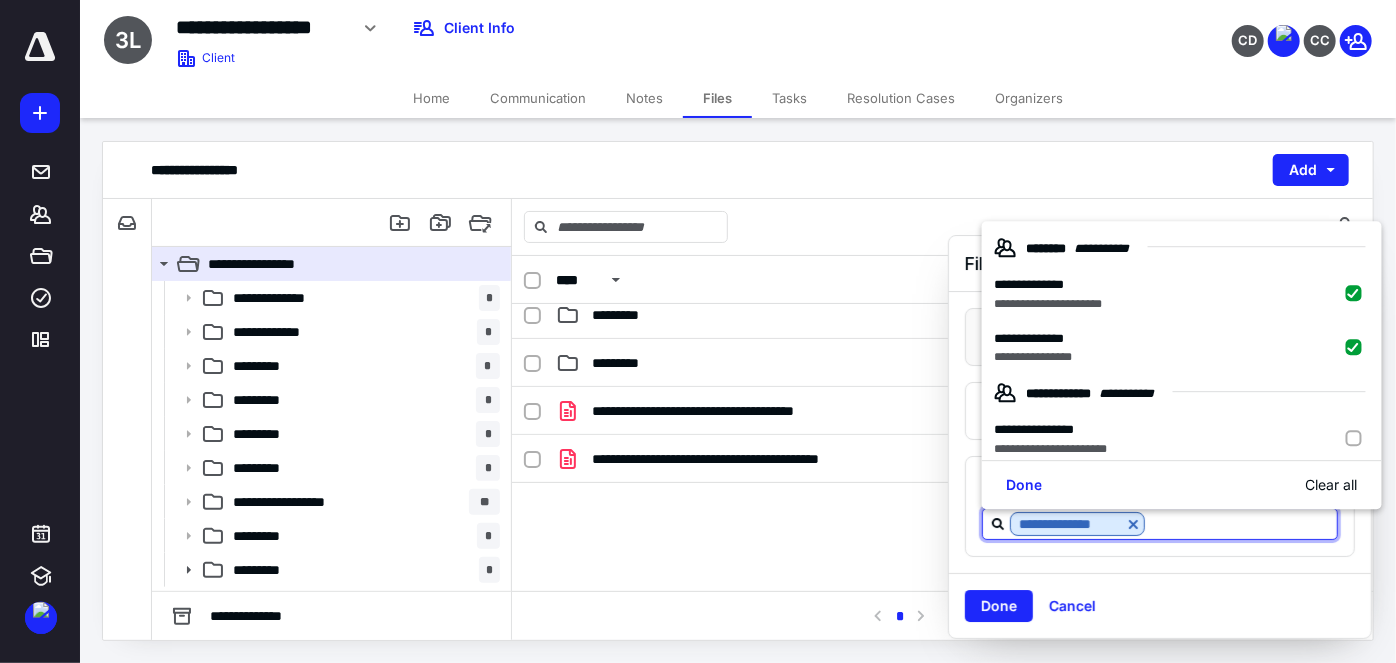 checkbox on "true" 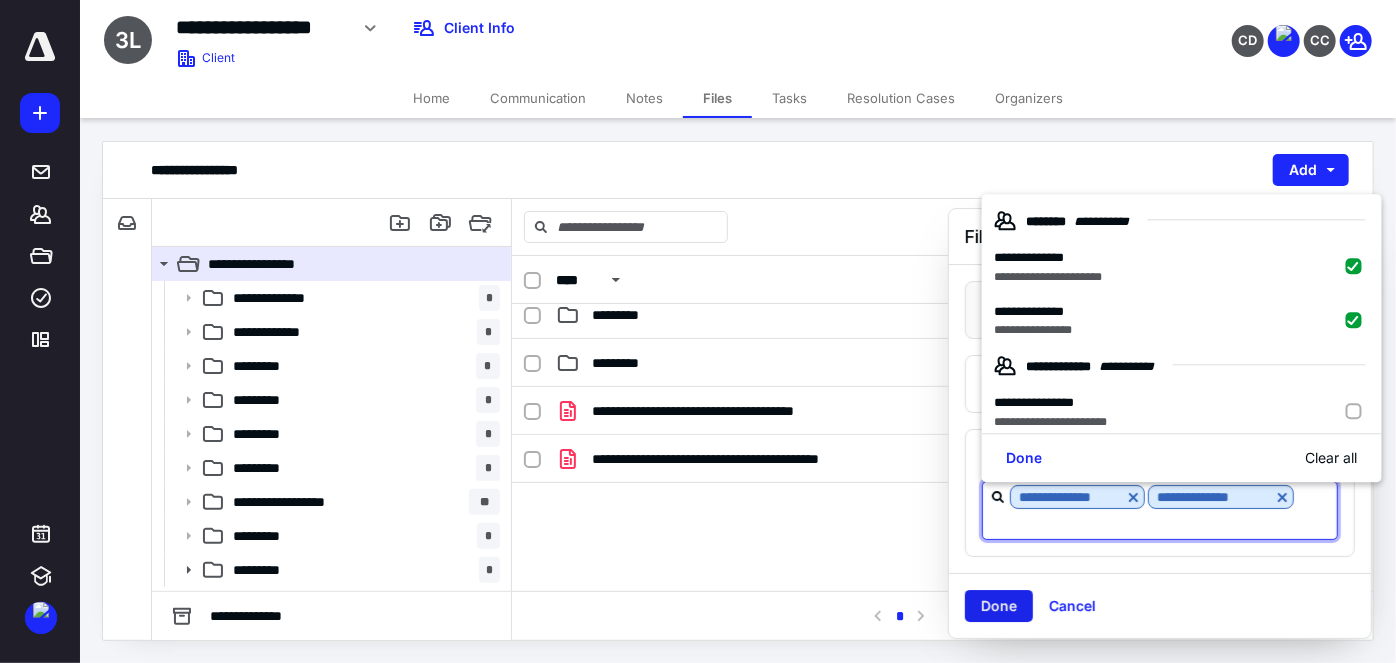 click on "Done" at bounding box center [999, 606] 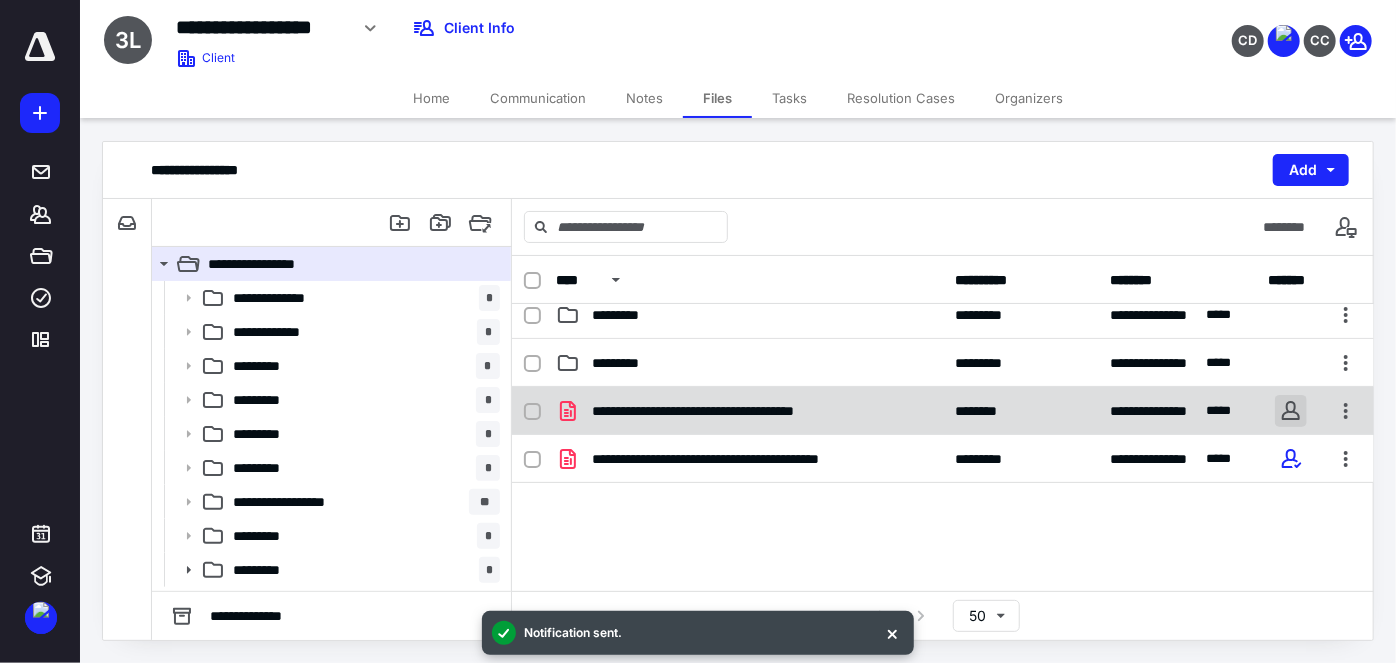 click at bounding box center (1291, 411) 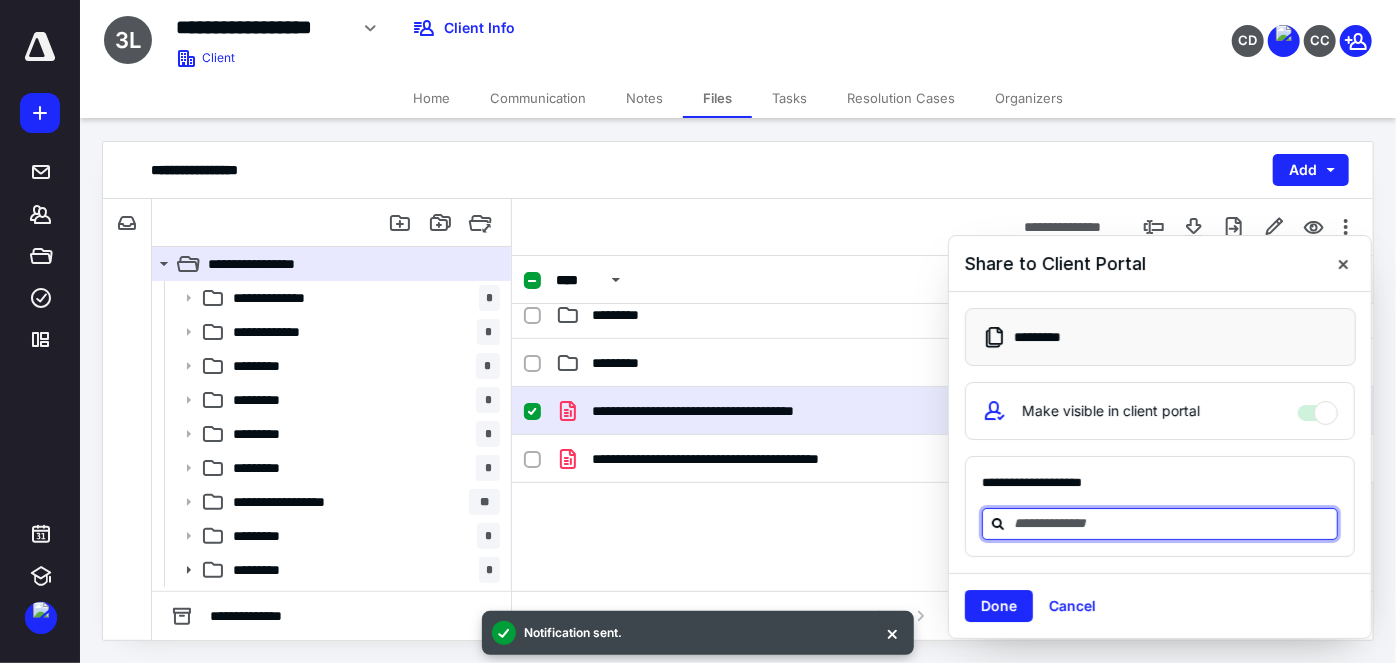 click at bounding box center (1172, 523) 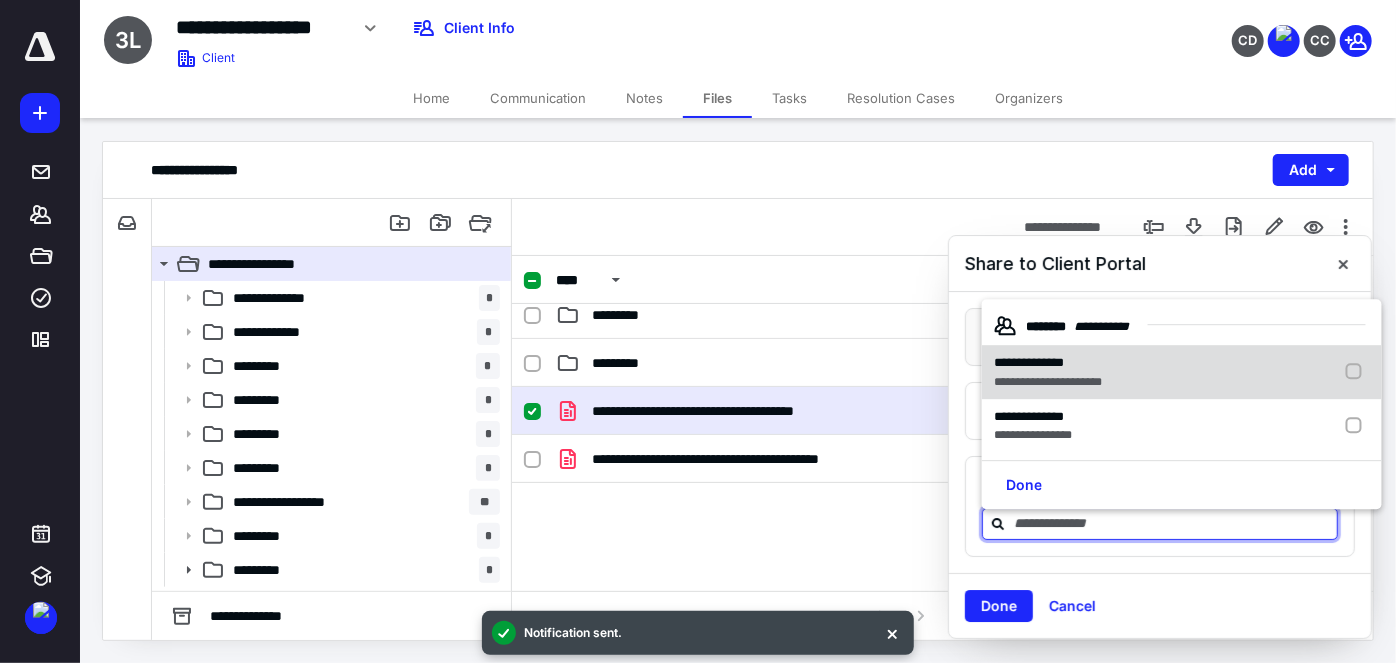 click on "**********" at bounding box center (1048, 382) 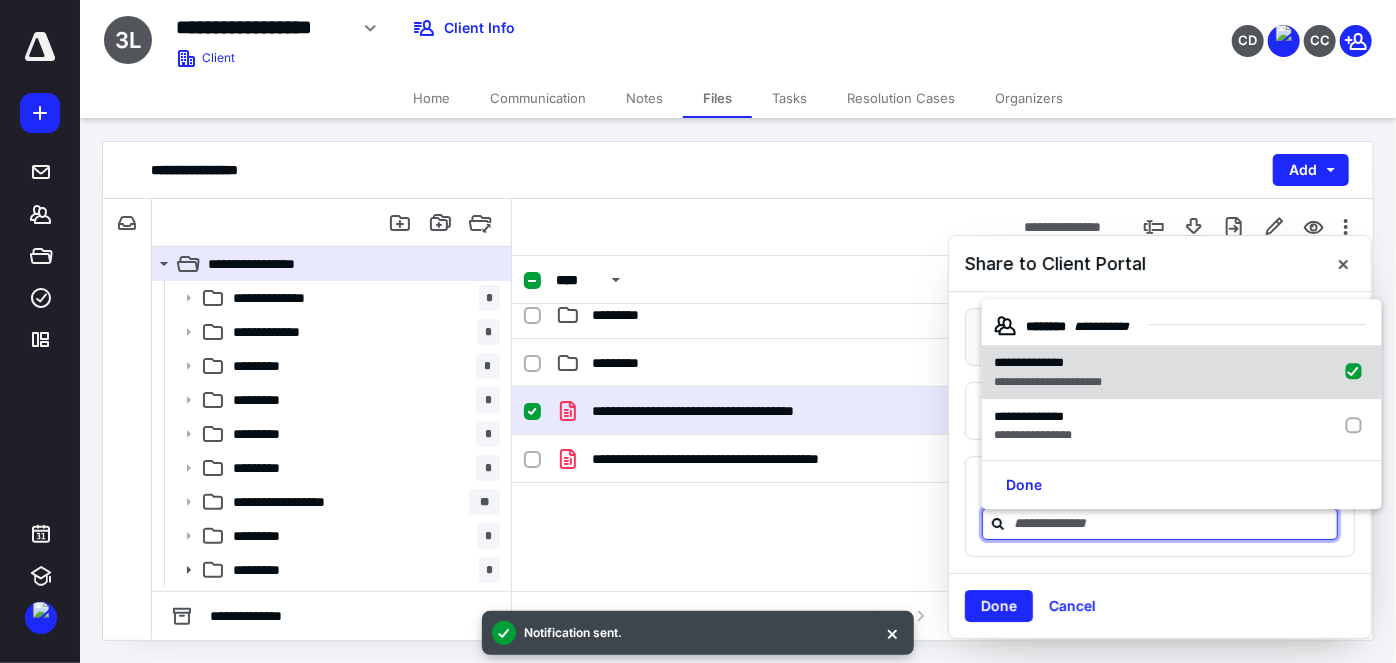 checkbox on "true" 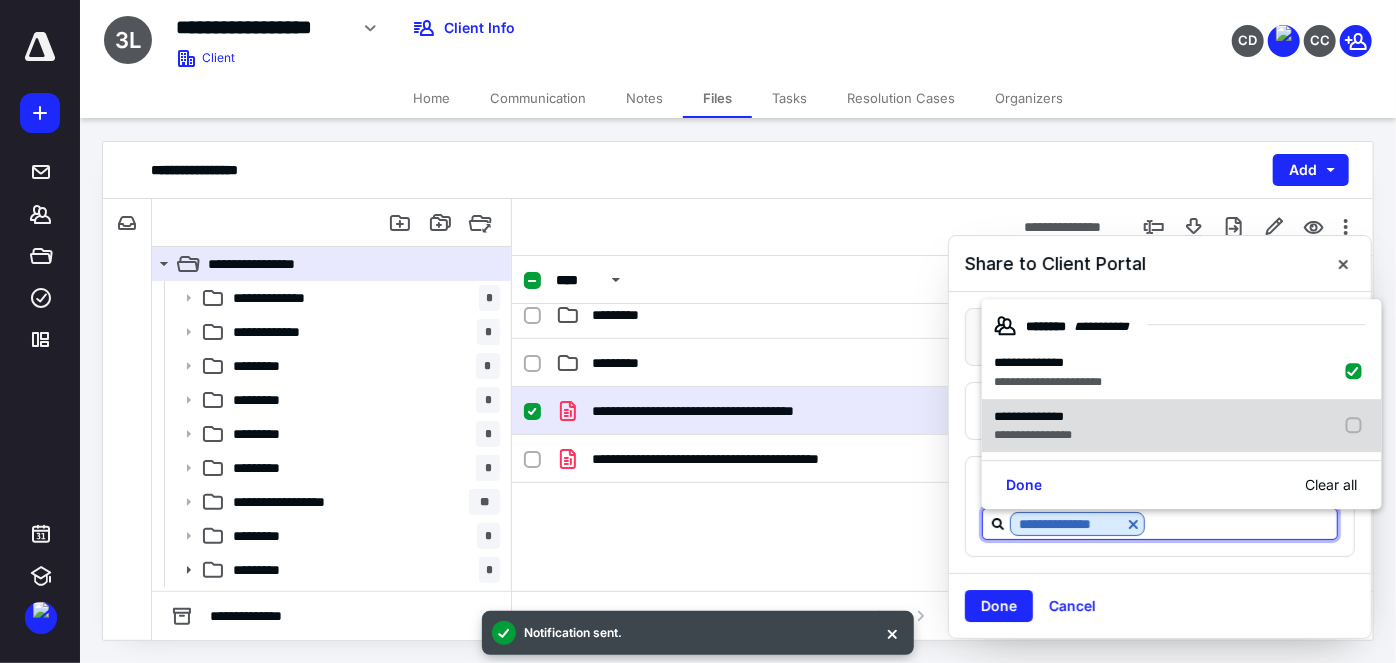 click on "**********" at bounding box center (1182, 426) 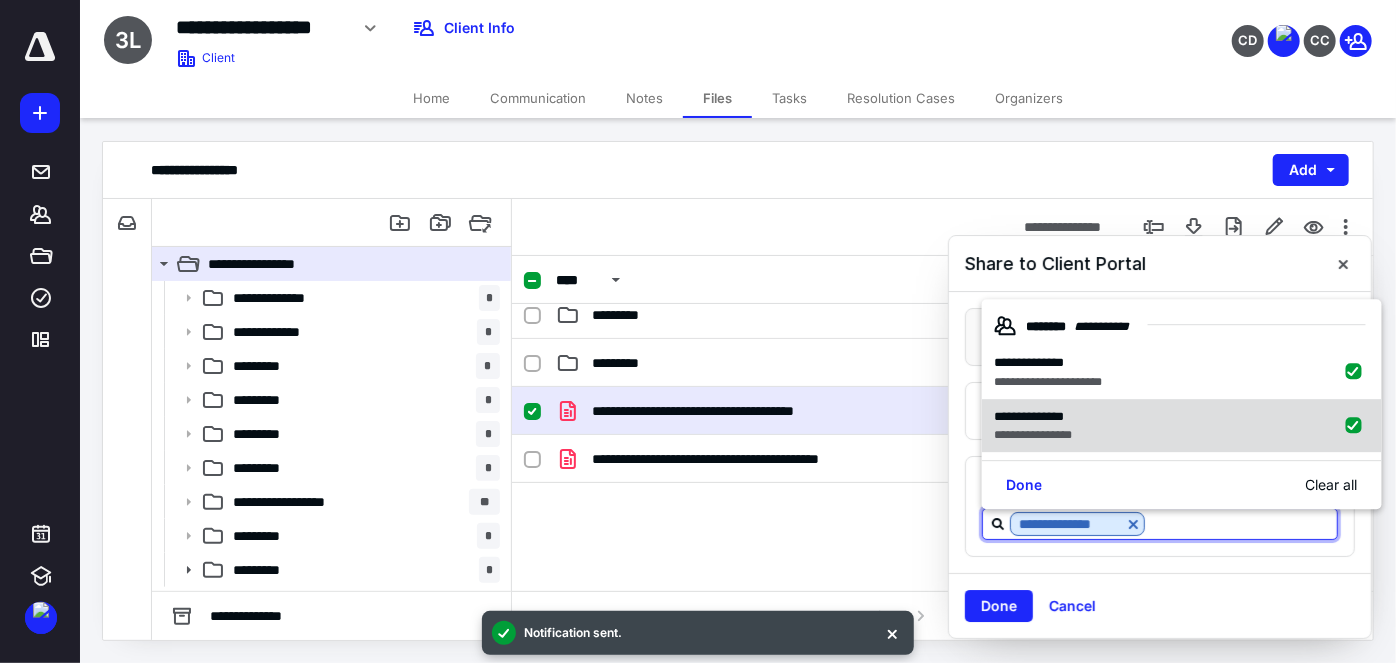 checkbox on "true" 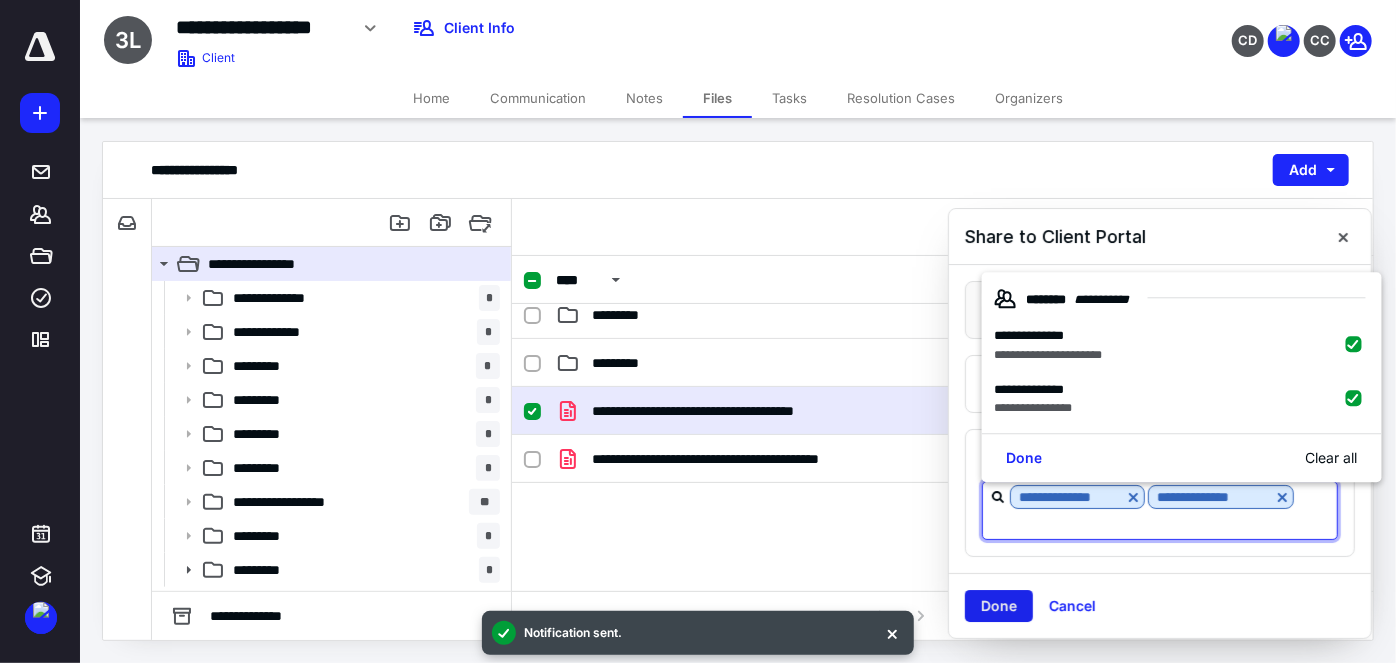 click on "Done" at bounding box center [999, 606] 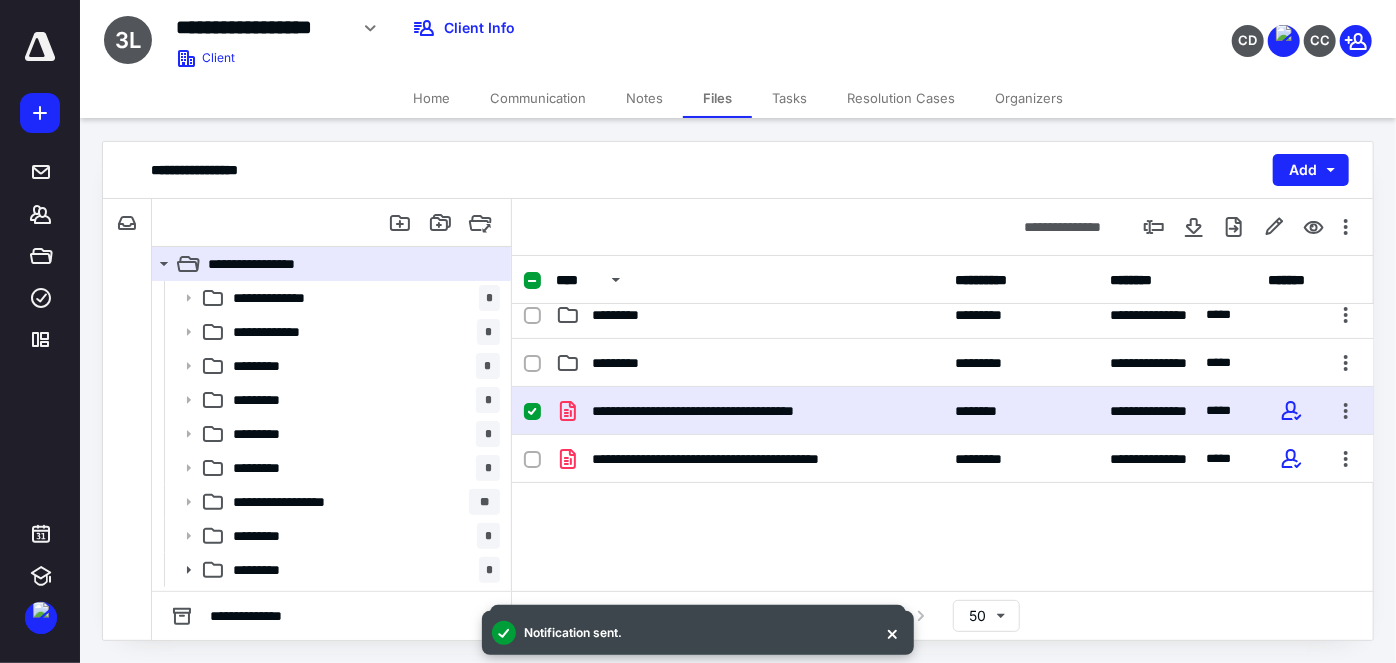 click on "**********" at bounding box center [943, 537] 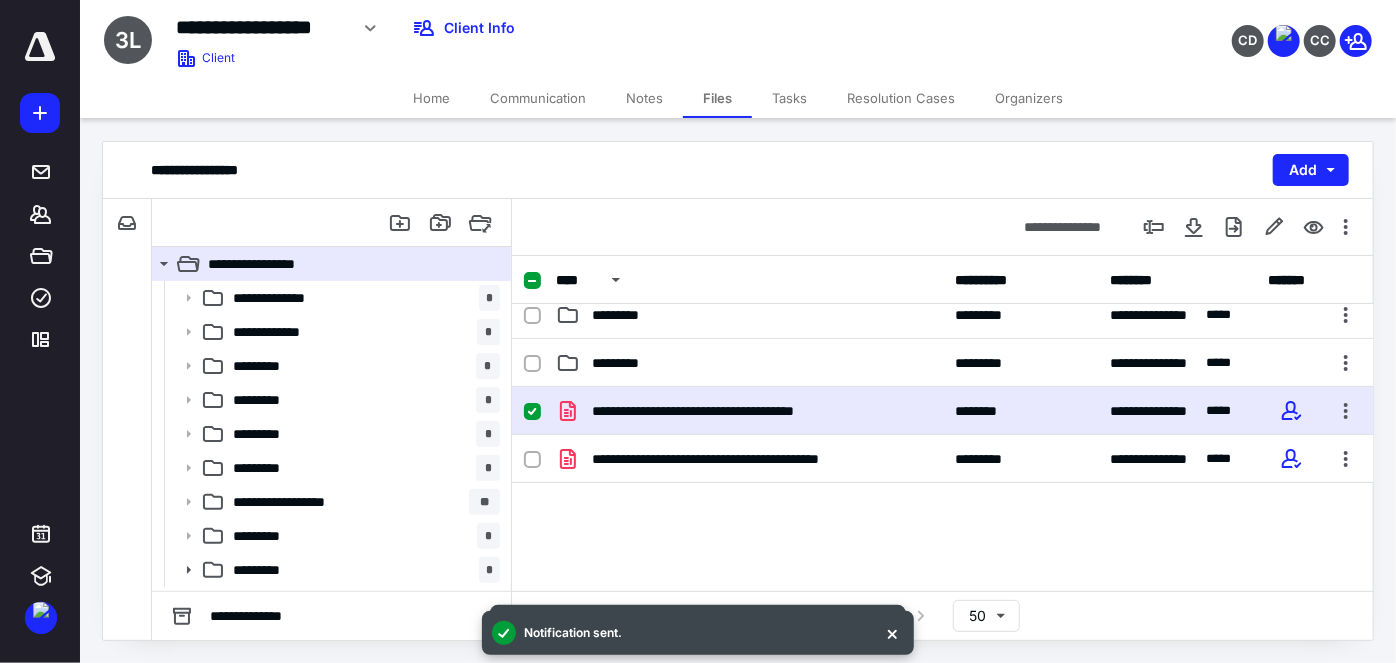click on "**********" at bounding box center (943, 537) 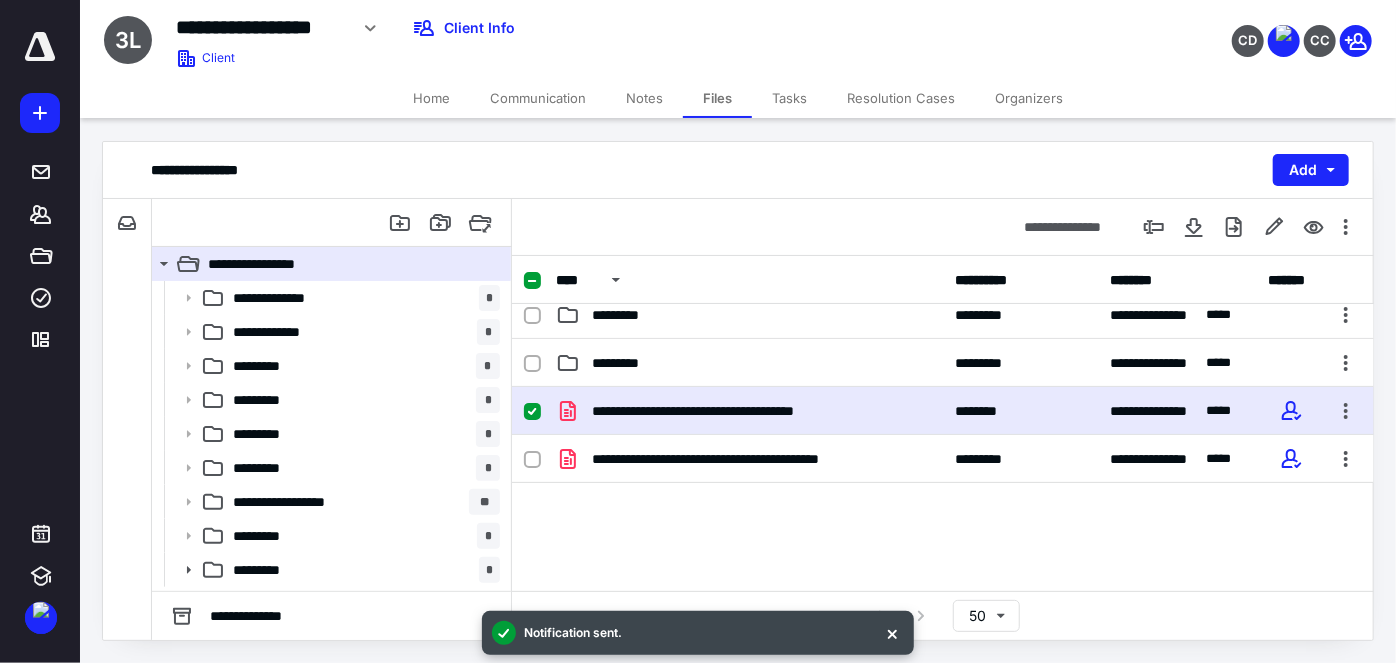 click at bounding box center [532, 412] 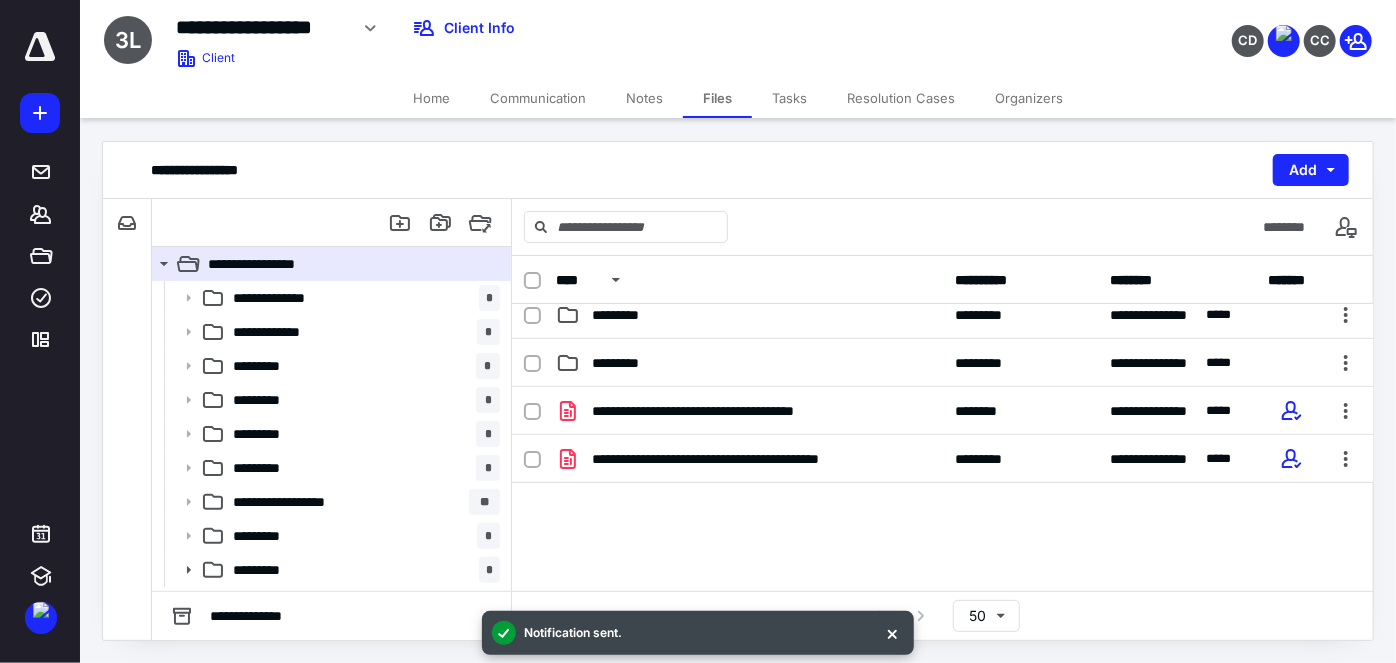 click on "**********" at bounding box center [943, 537] 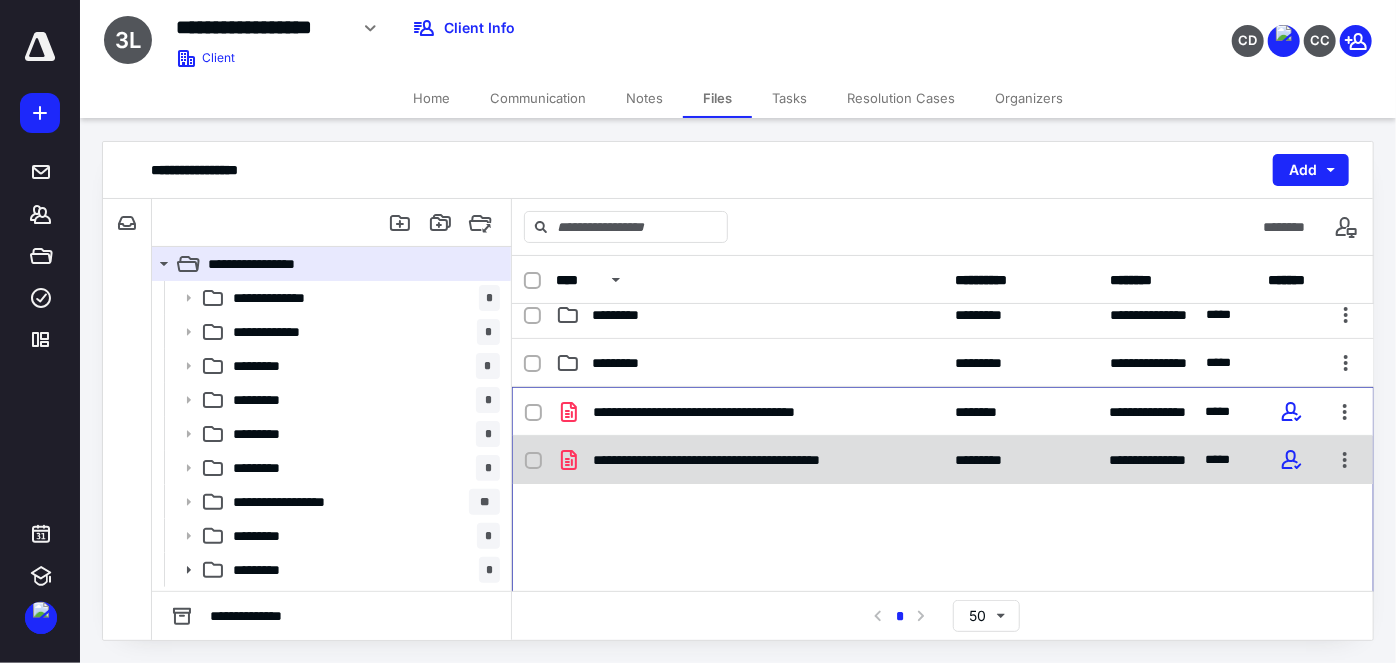 checkbox on "false" 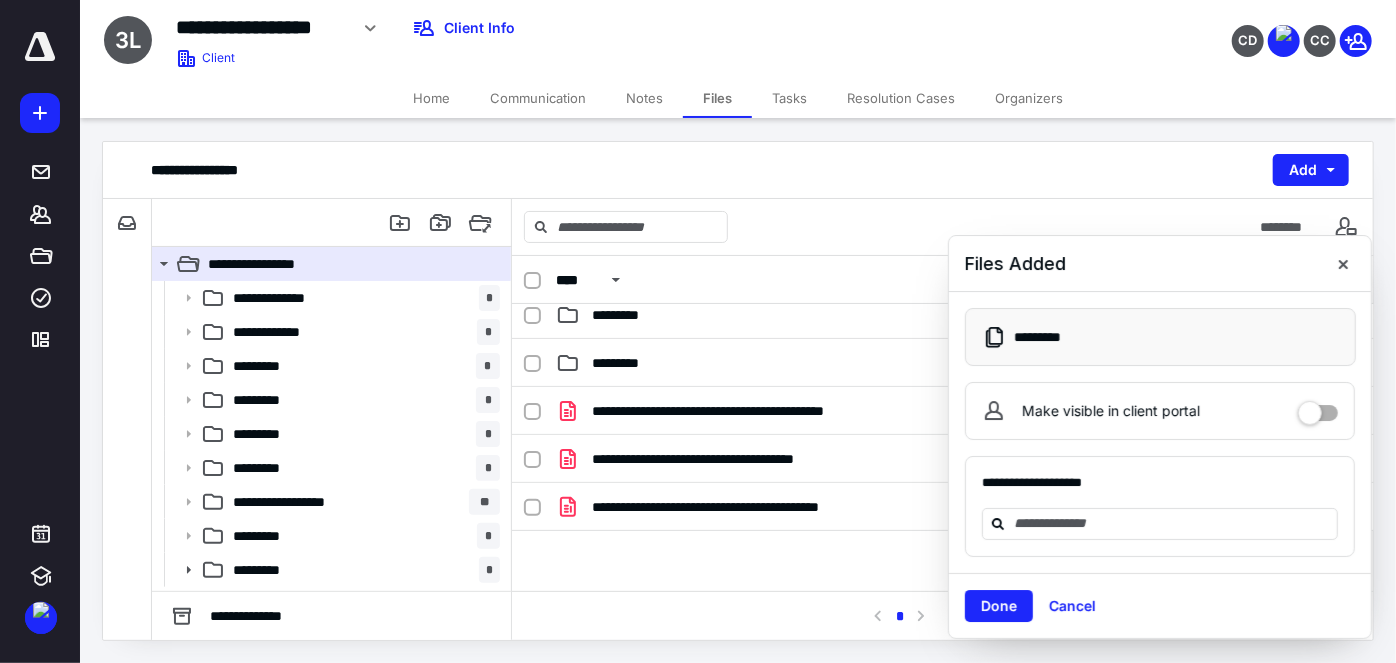 click on "Make visible in client portal" at bounding box center (1160, 411) 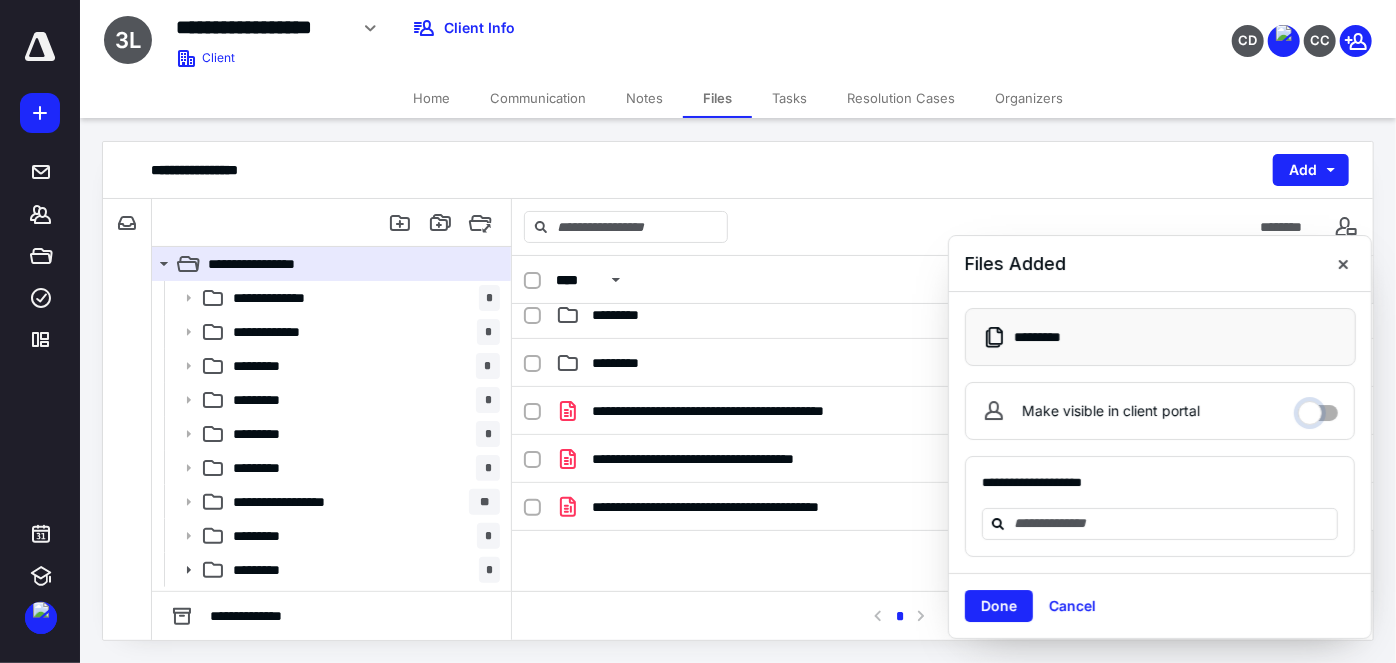 click on "Make visible in client portal" at bounding box center (1318, 408) 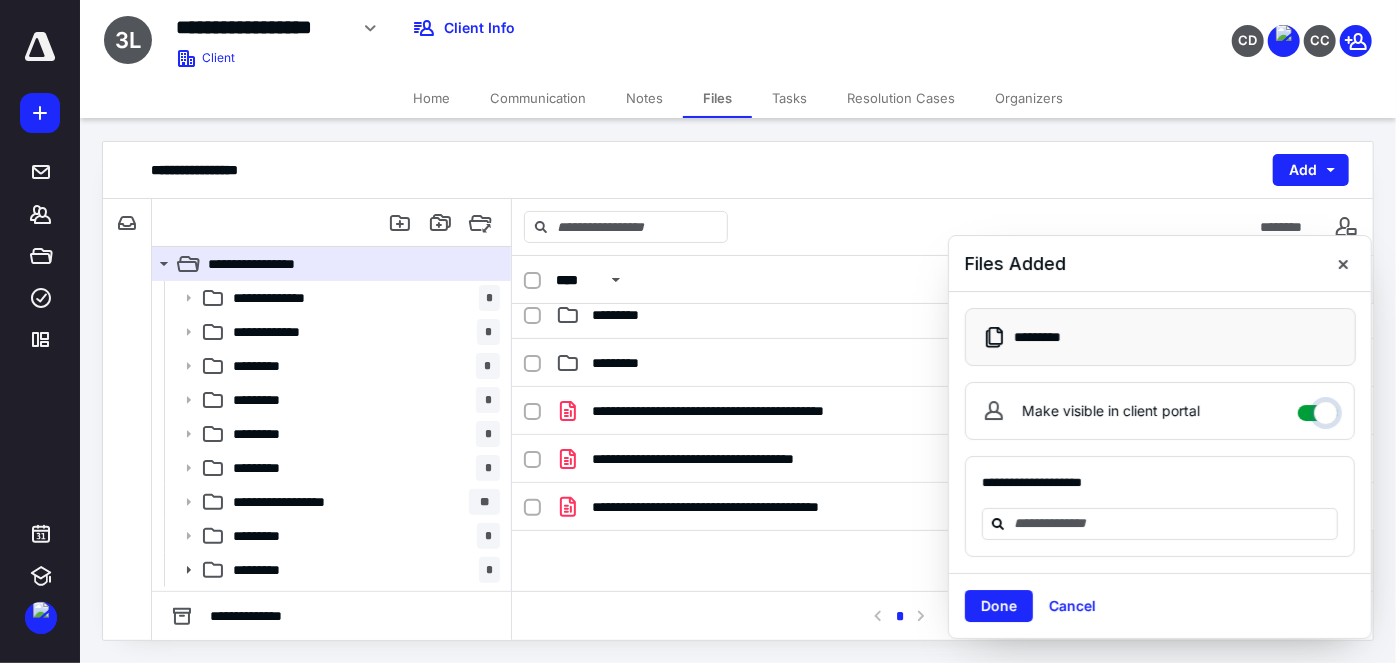 checkbox on "****" 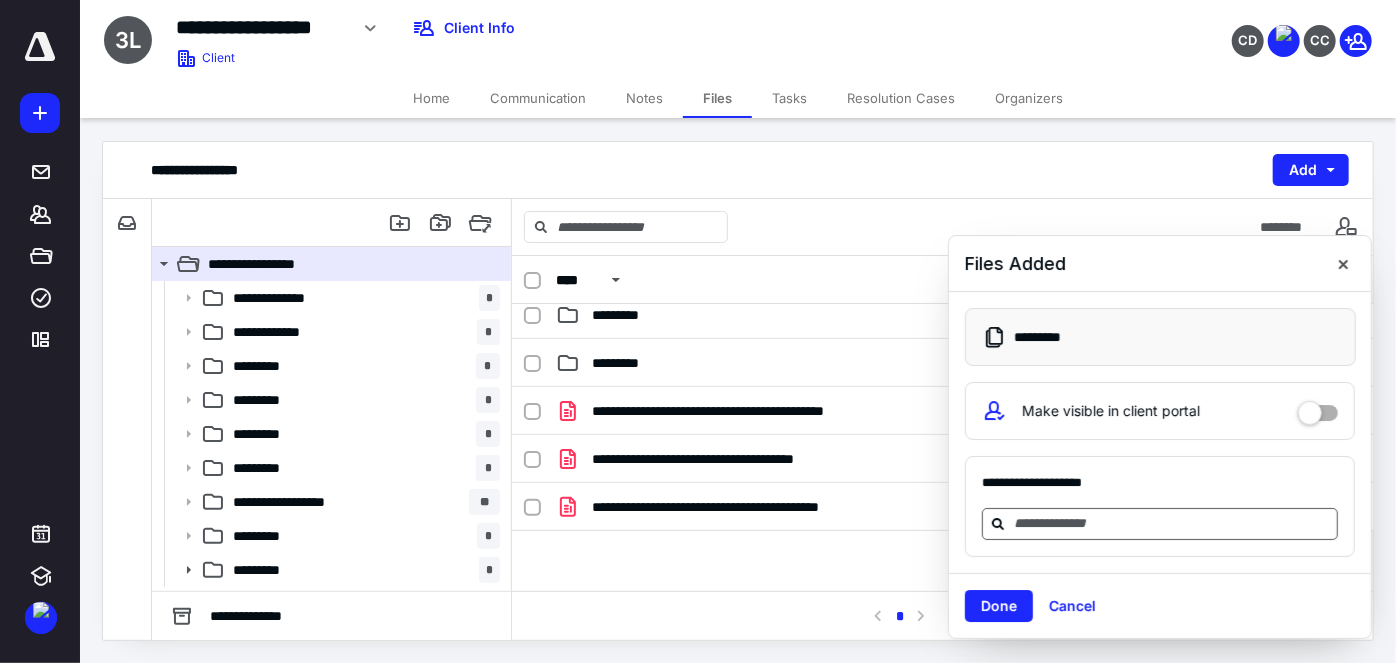 click at bounding box center (1172, 523) 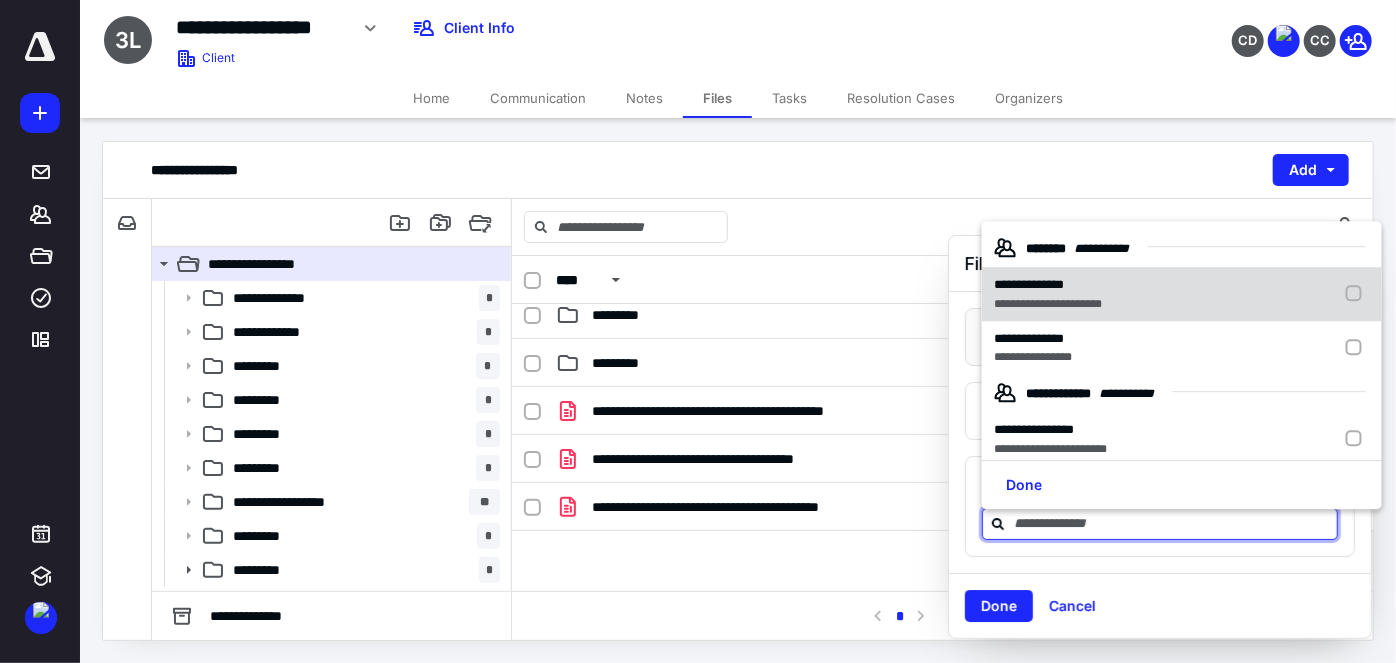 click on "**********" at bounding box center (1182, 295) 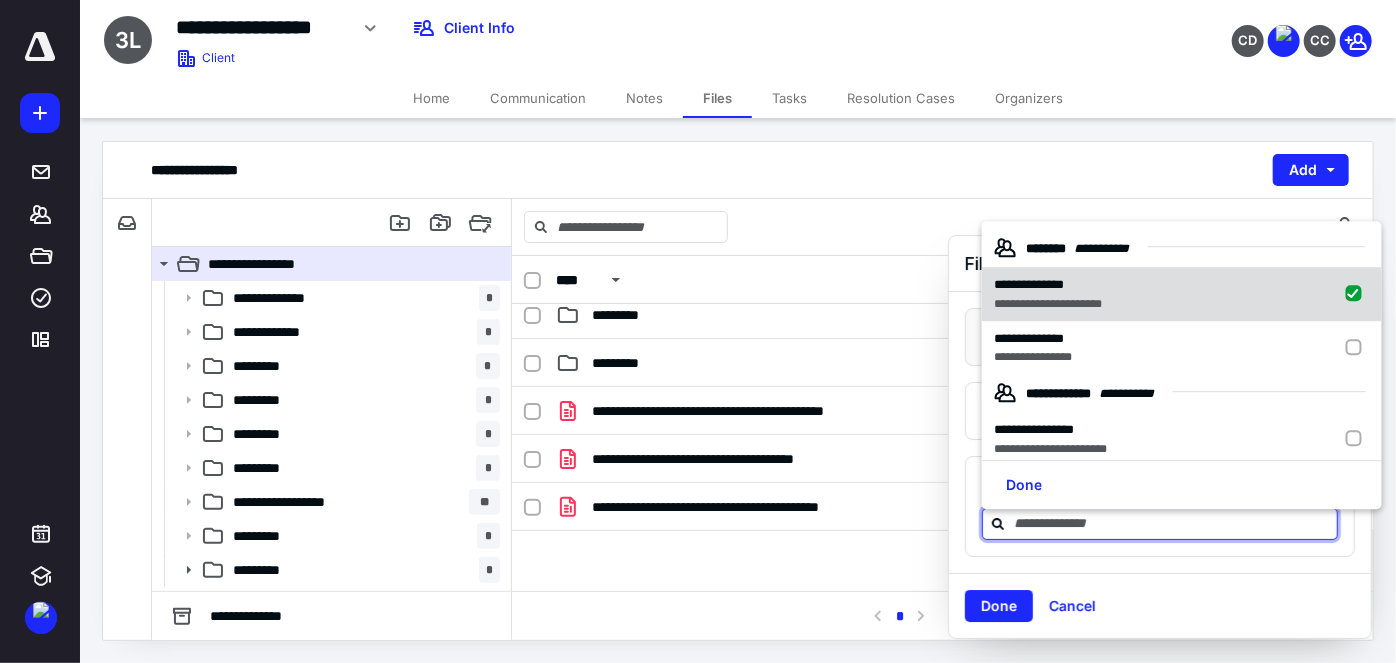 checkbox on "true" 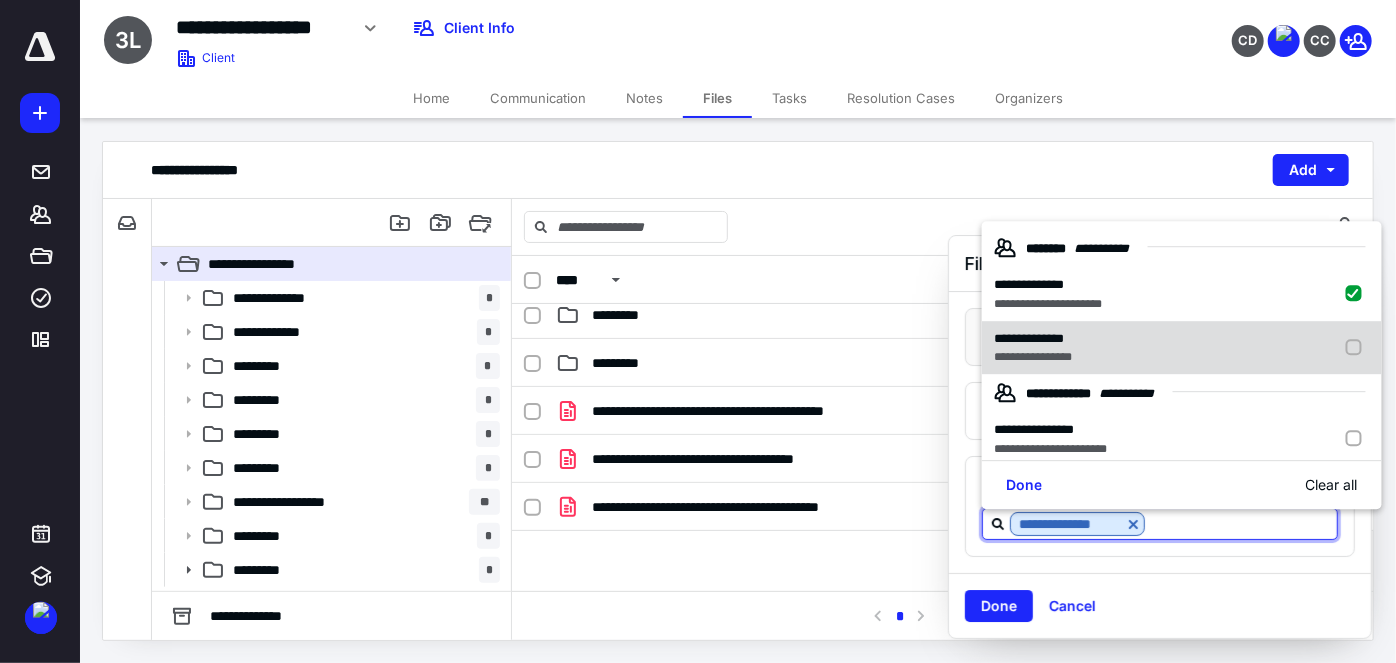 click on "**********" at bounding box center [1182, 348] 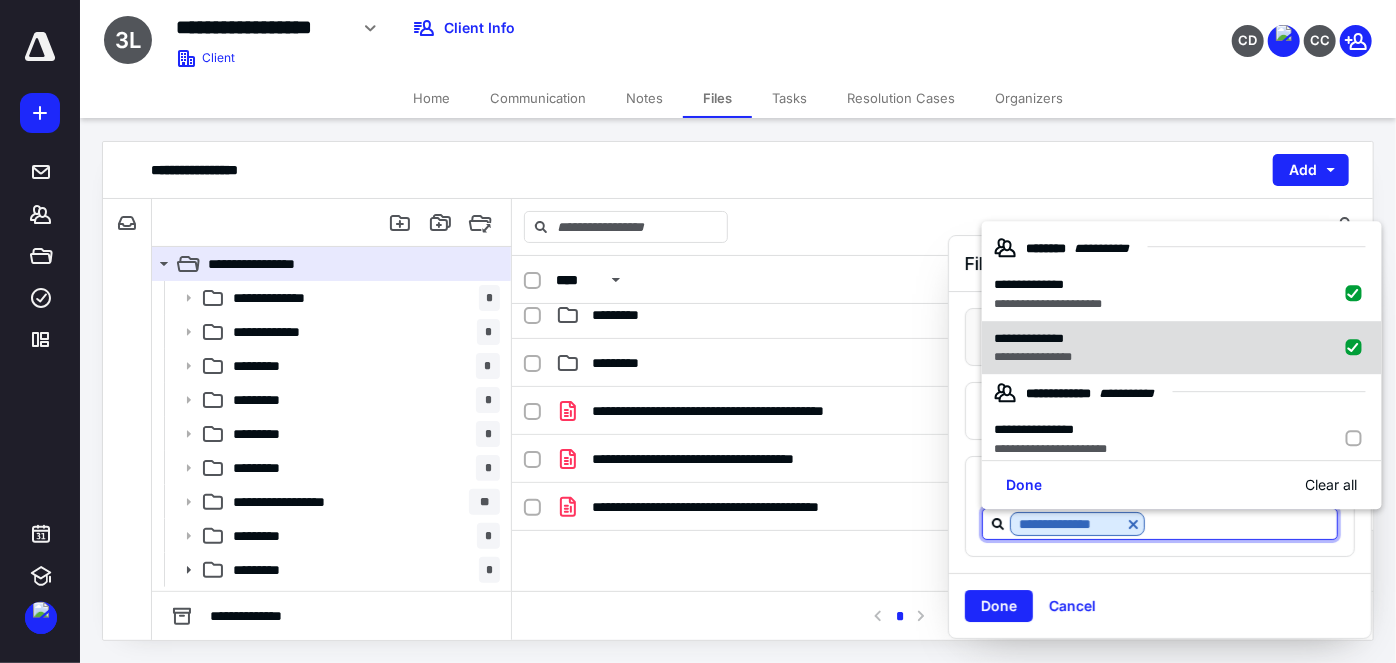 checkbox on "true" 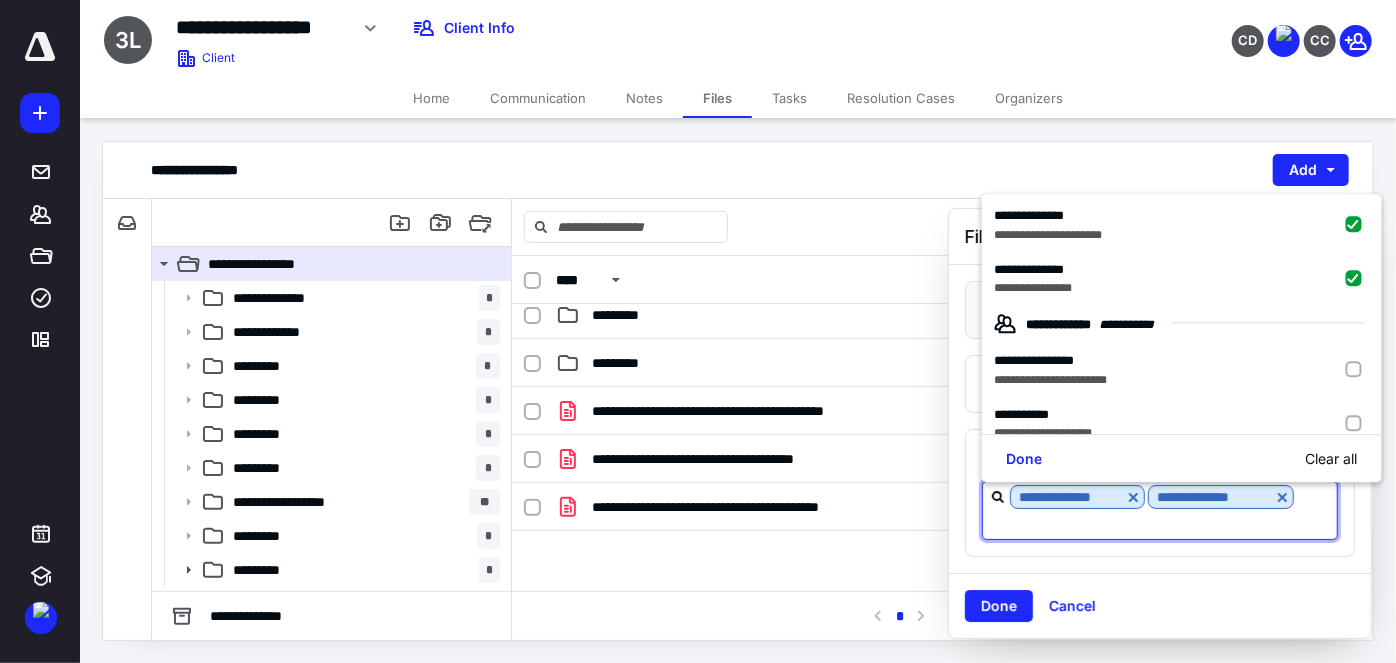 scroll, scrollTop: 66, scrollLeft: 0, axis: vertical 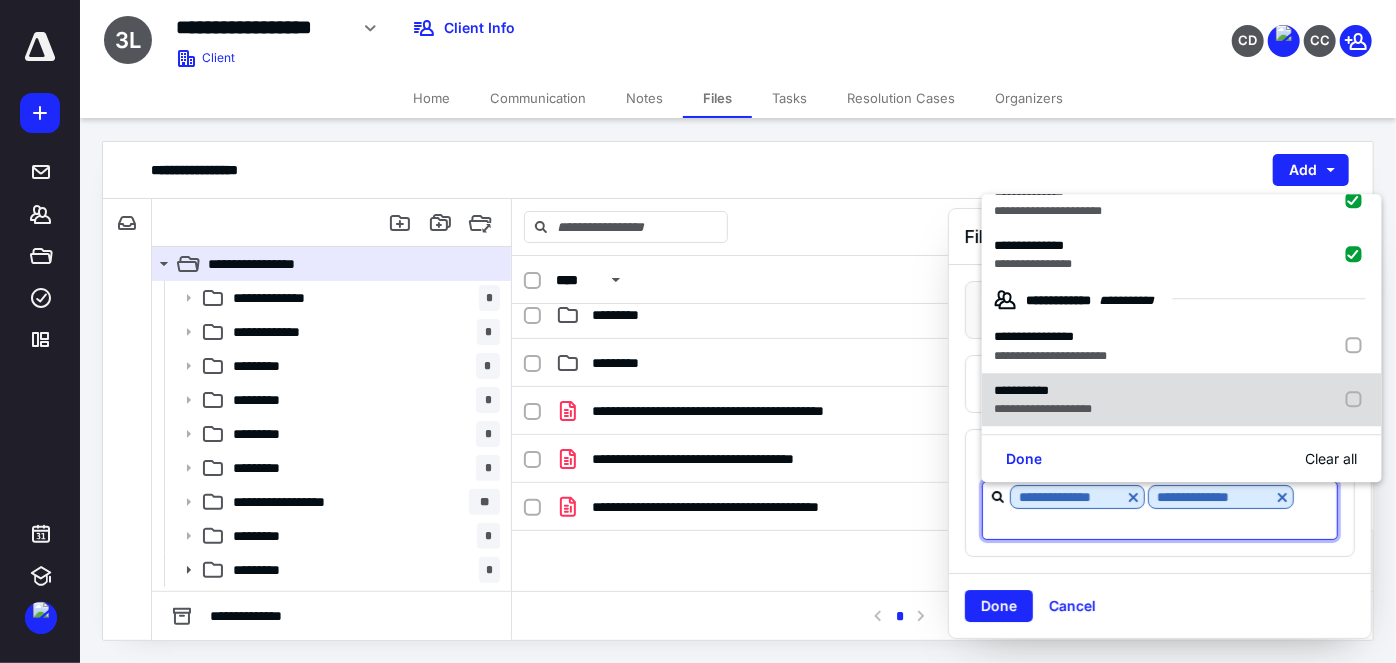 click on "**********" at bounding box center (1182, 400) 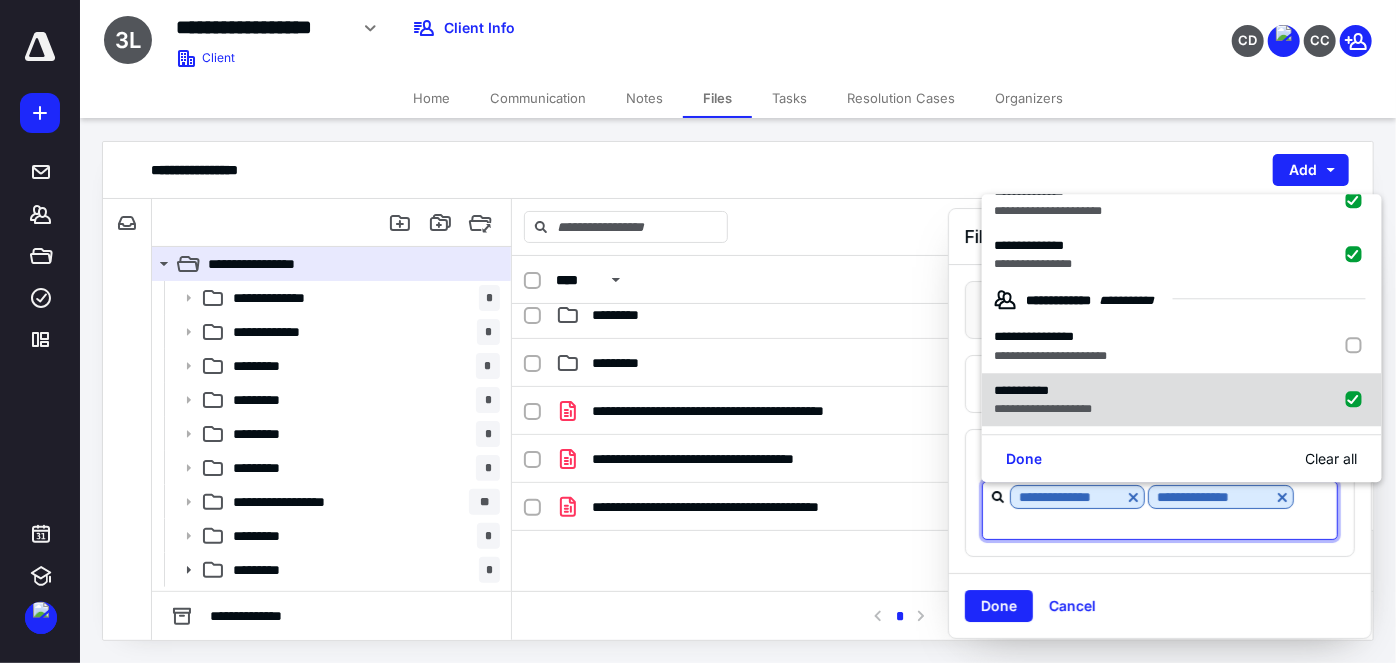 checkbox on "true" 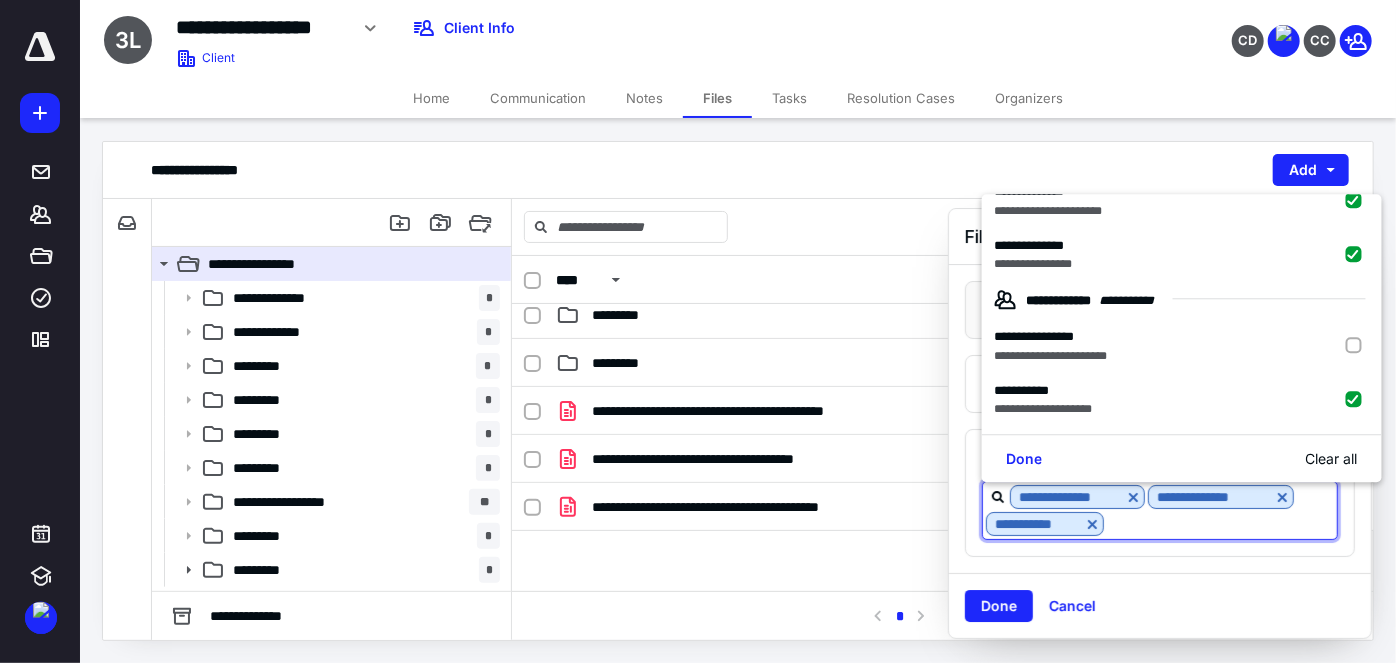 click on "Done" at bounding box center (999, 606) 